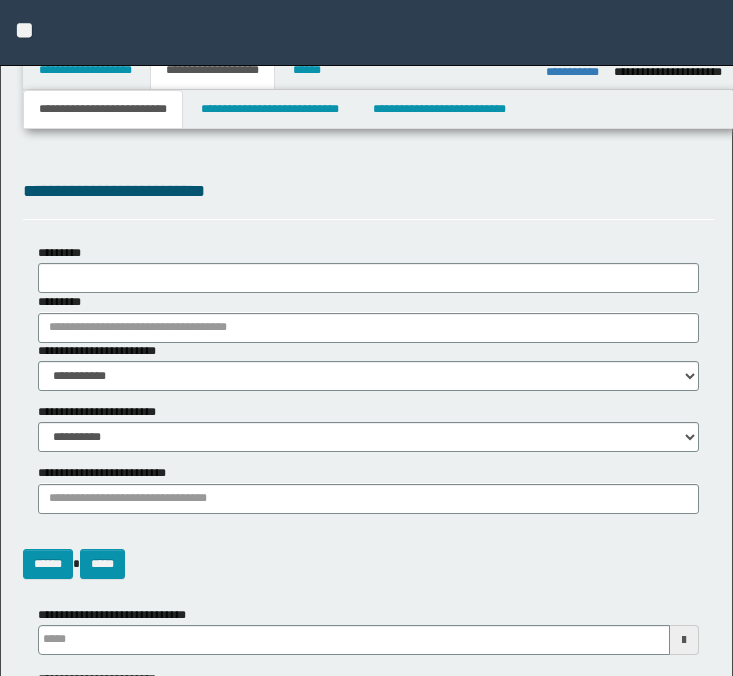 select on "*" 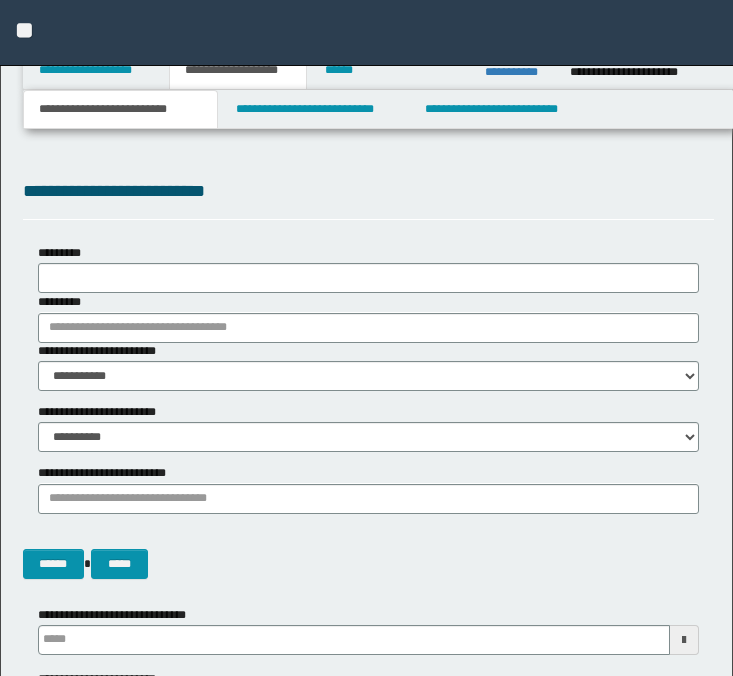 scroll, scrollTop: 1358, scrollLeft: 0, axis: vertical 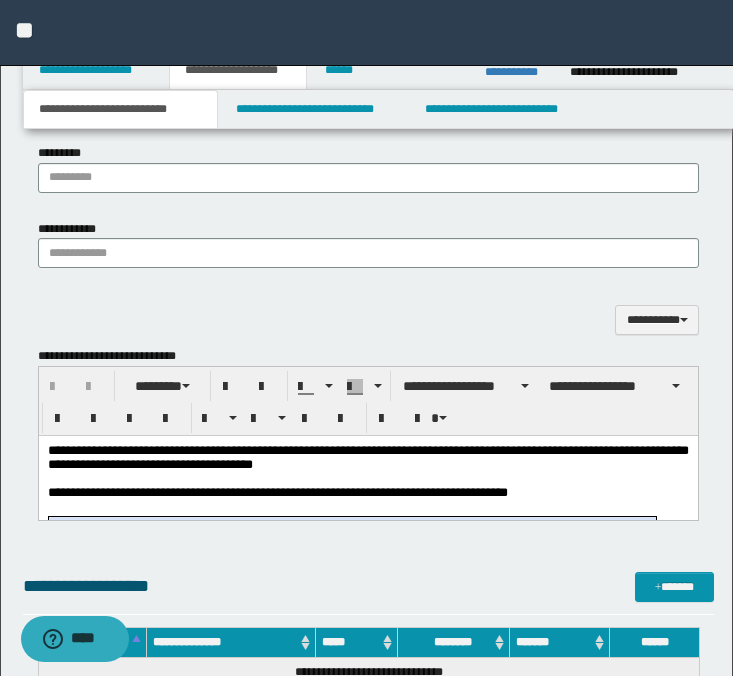 click on "**********" at bounding box center (367, 457) 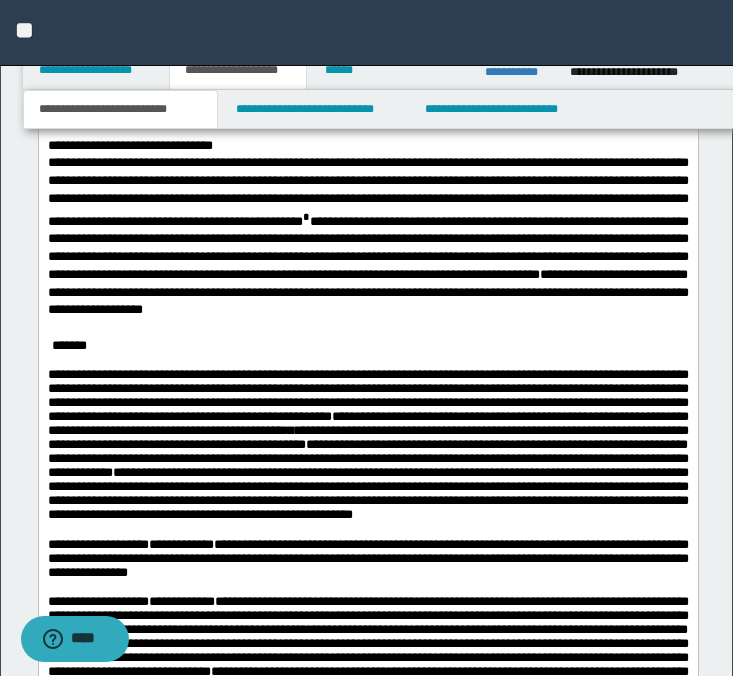 scroll, scrollTop: 2096, scrollLeft: 0, axis: vertical 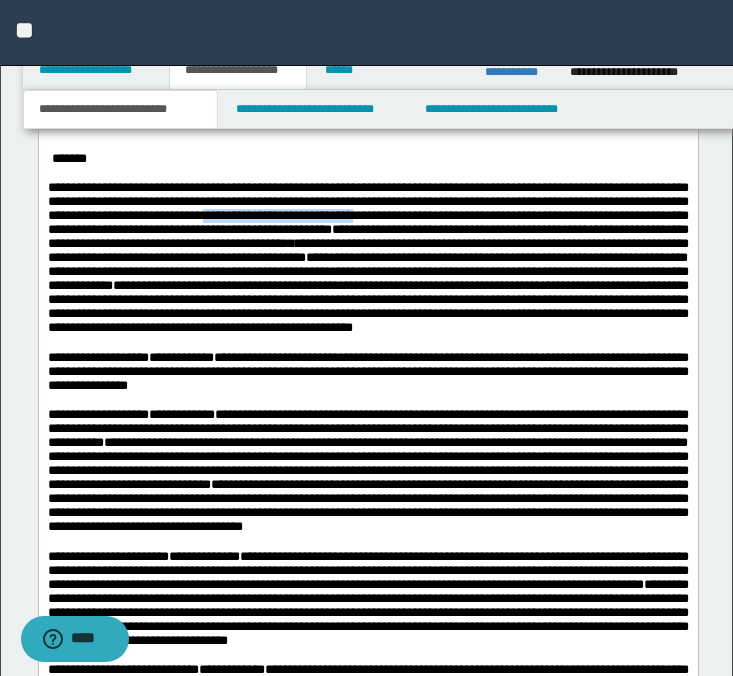 drag, startPoint x: 361, startPoint y: 223, endPoint x: 512, endPoint y: 229, distance: 151.11916 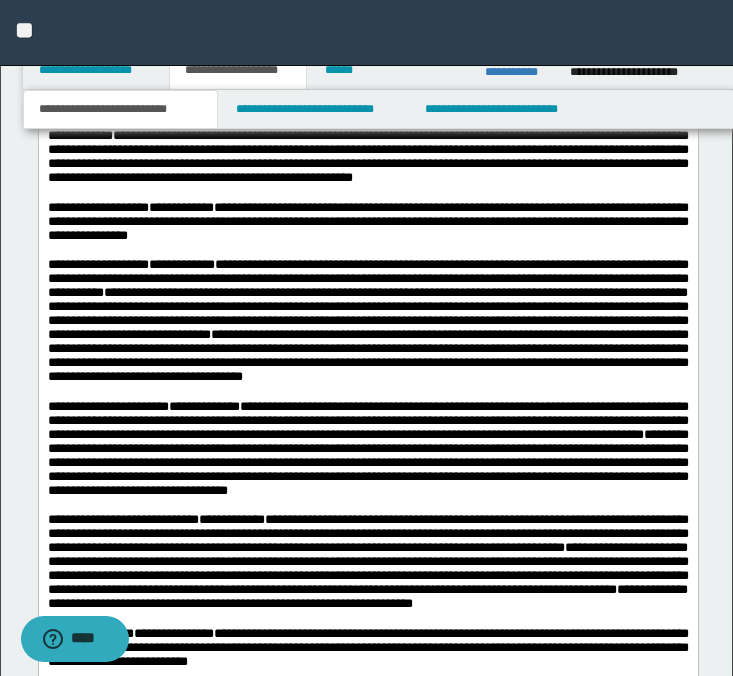 scroll, scrollTop: 2247, scrollLeft: 0, axis: vertical 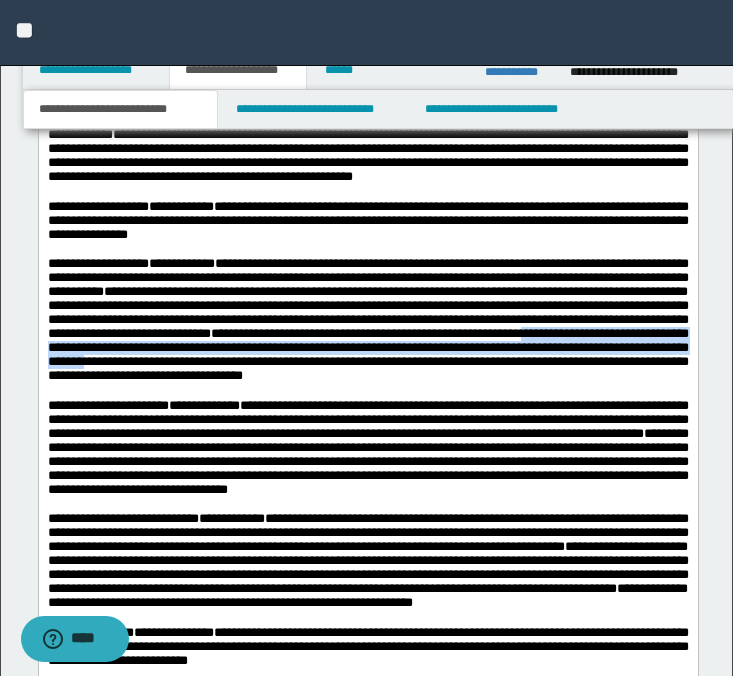 drag, startPoint x: 186, startPoint y: 399, endPoint x: 435, endPoint y: 421, distance: 249.97 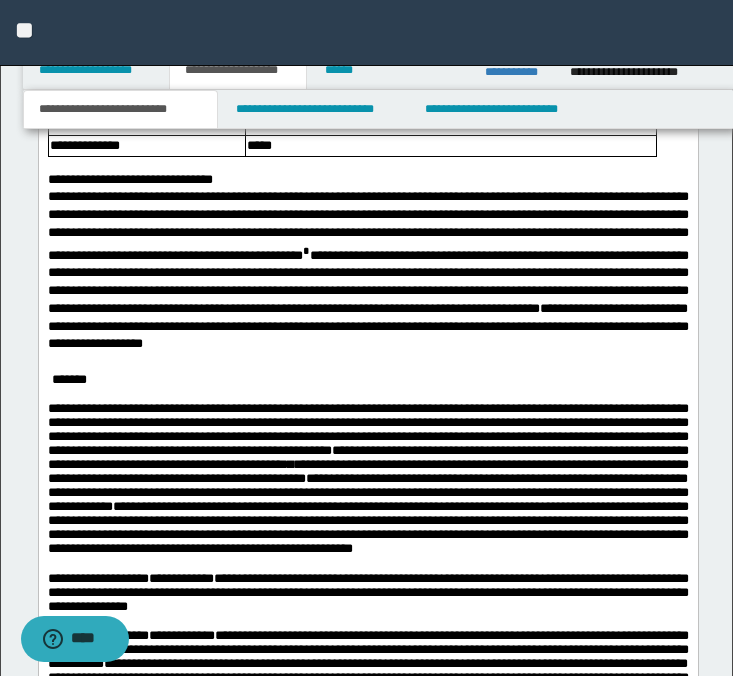 scroll, scrollTop: 1986, scrollLeft: 0, axis: vertical 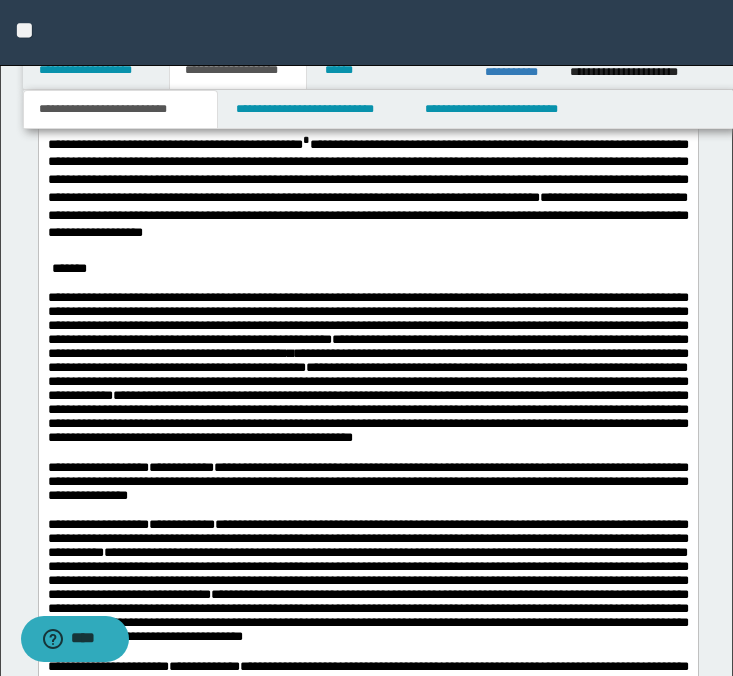 click on "**********" at bounding box center (367, 346) 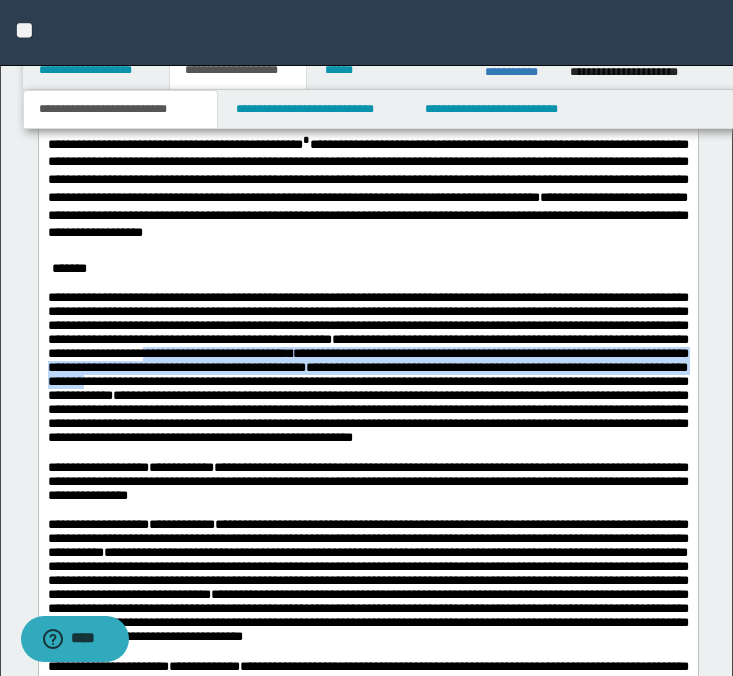 drag, startPoint x: 380, startPoint y: 367, endPoint x: 408, endPoint y: 392, distance: 37.536648 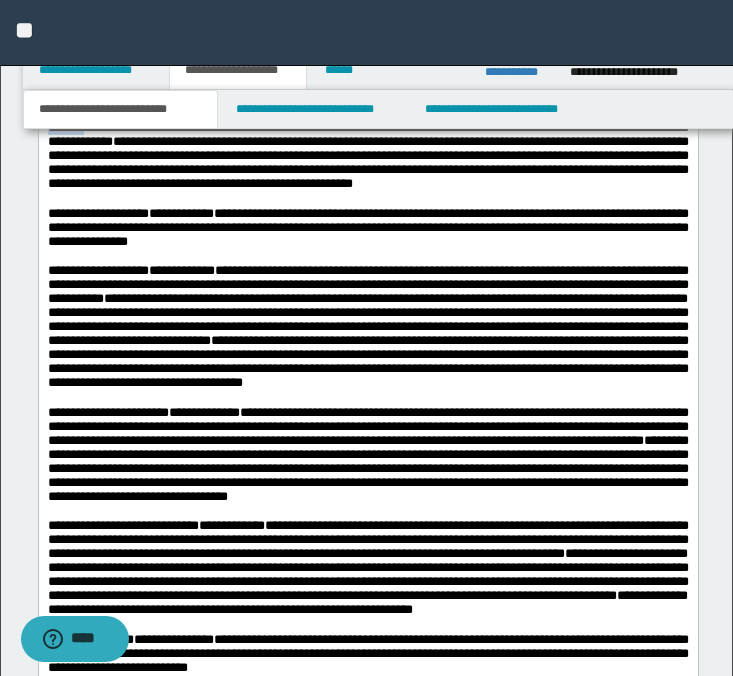 scroll, scrollTop: 2242, scrollLeft: 0, axis: vertical 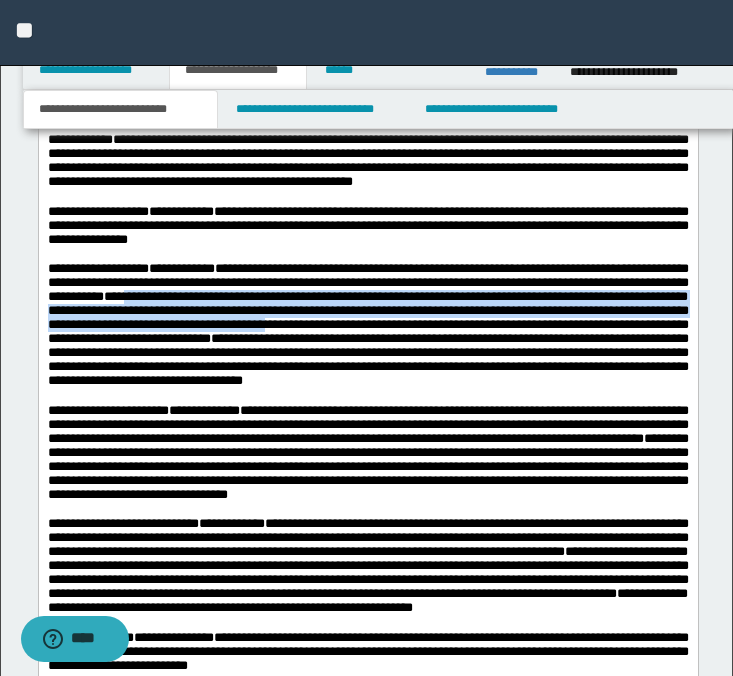 drag, startPoint x: 265, startPoint y: 346, endPoint x: 501, endPoint y: 372, distance: 237.42789 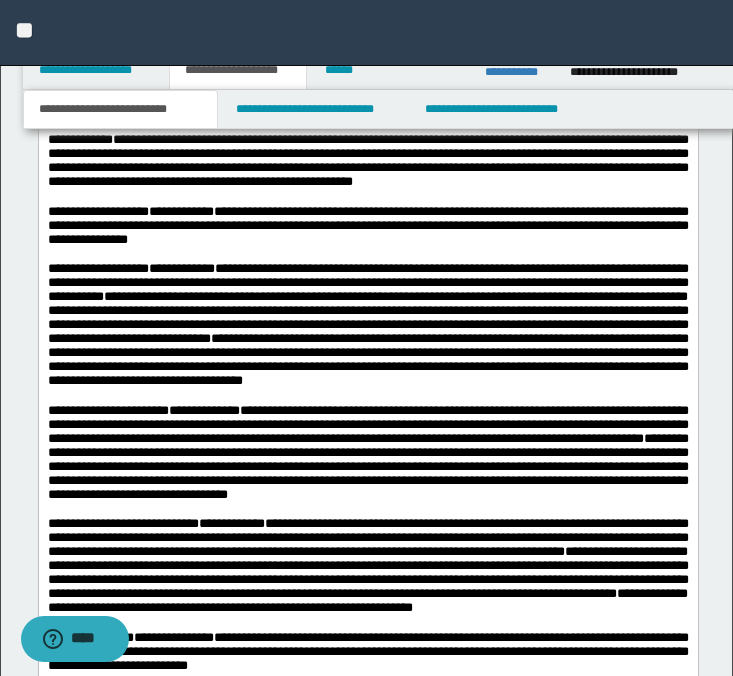 click on "**********" at bounding box center [367, 317] 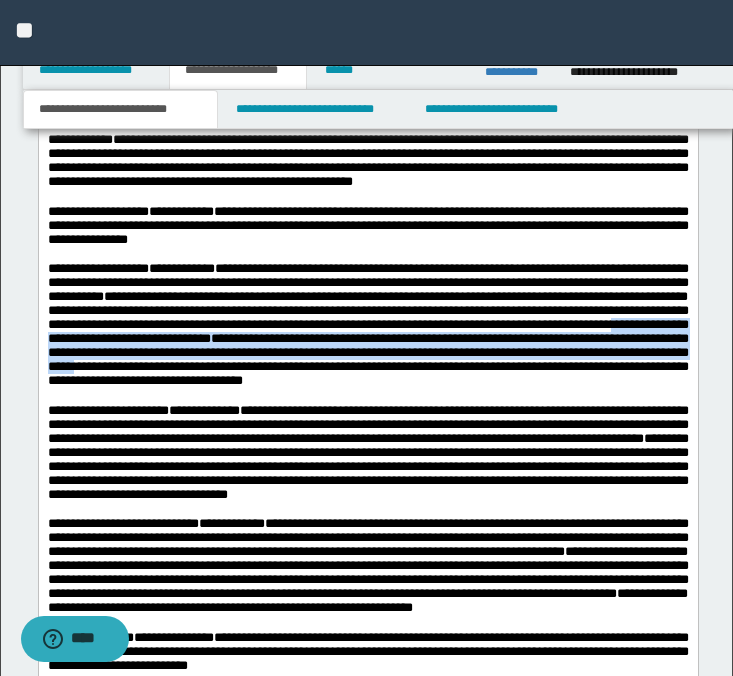 drag, startPoint x: 222, startPoint y: 395, endPoint x: 425, endPoint y: 414, distance: 203.88722 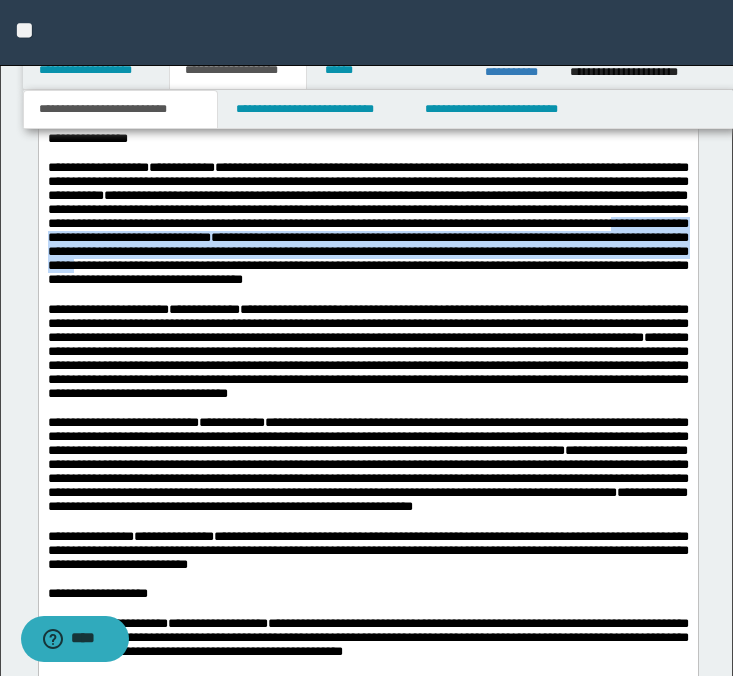 scroll, scrollTop: 2345, scrollLeft: 0, axis: vertical 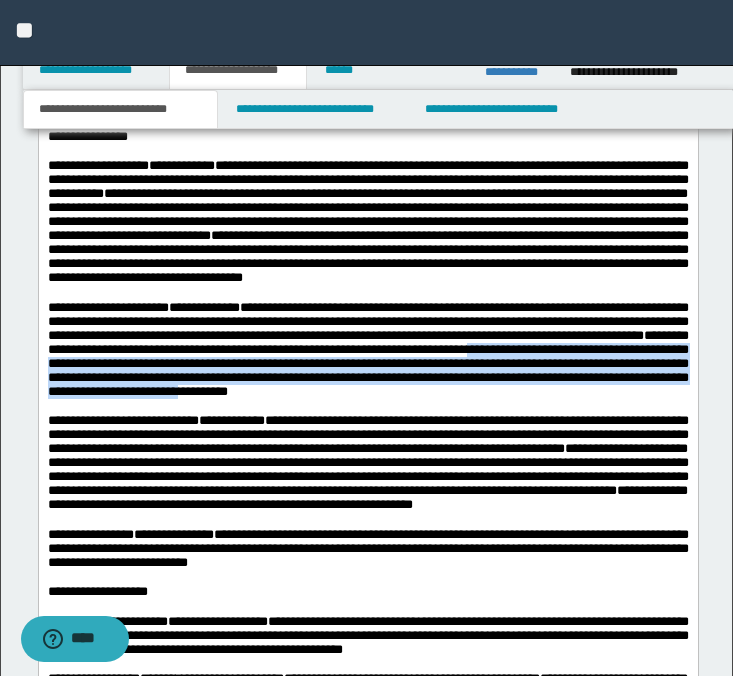 drag, startPoint x: 147, startPoint y: 423, endPoint x: 596, endPoint y: 445, distance: 449.53867 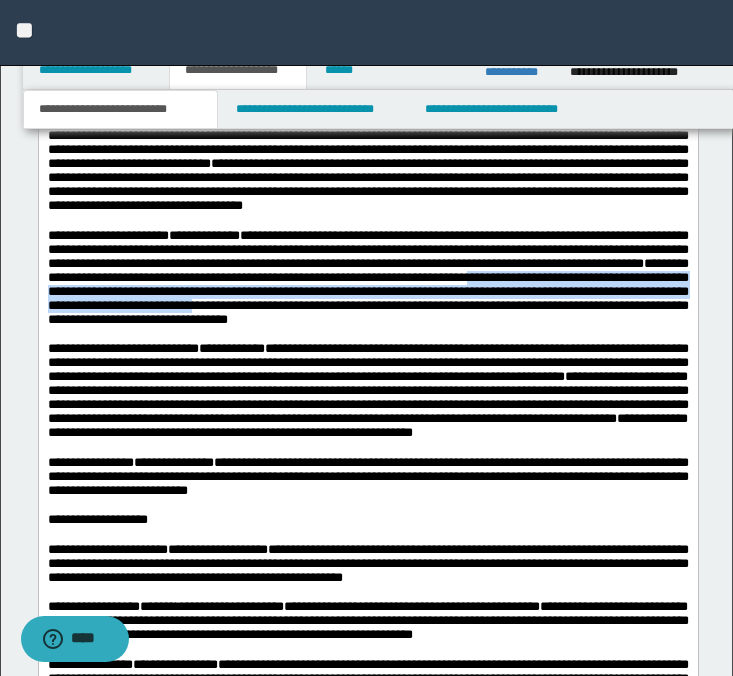 scroll, scrollTop: 2420, scrollLeft: 0, axis: vertical 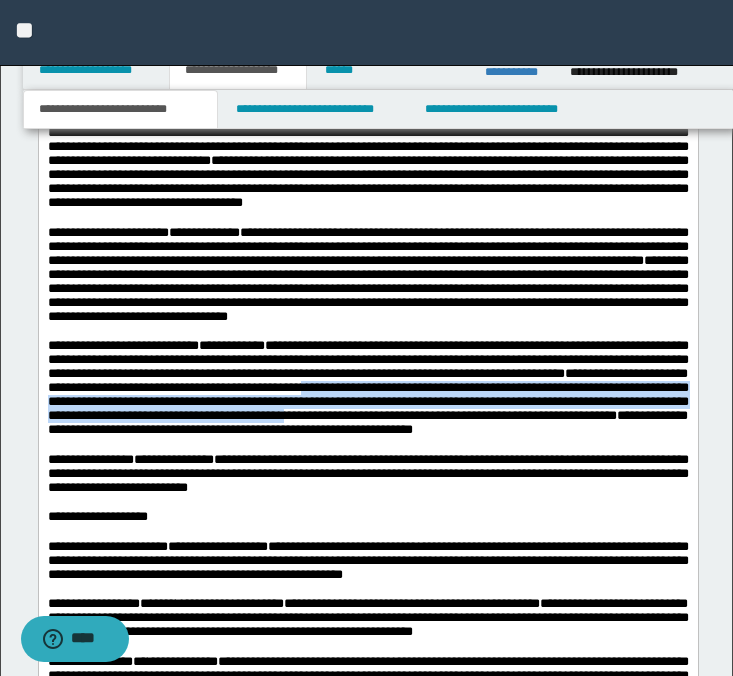 drag, startPoint x: 516, startPoint y: 453, endPoint x: 567, endPoint y: 480, distance: 57.706154 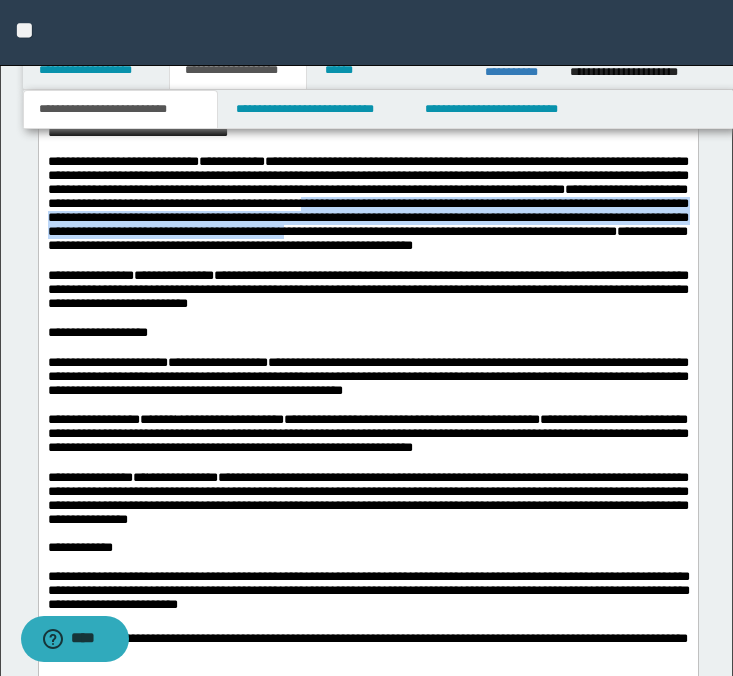 scroll, scrollTop: 2737, scrollLeft: 0, axis: vertical 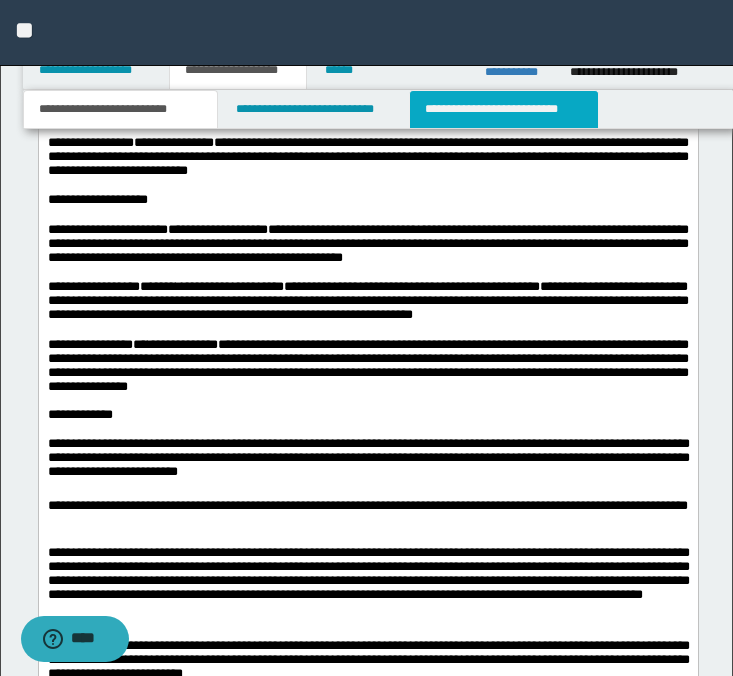 click on "**********" at bounding box center (504, 109) 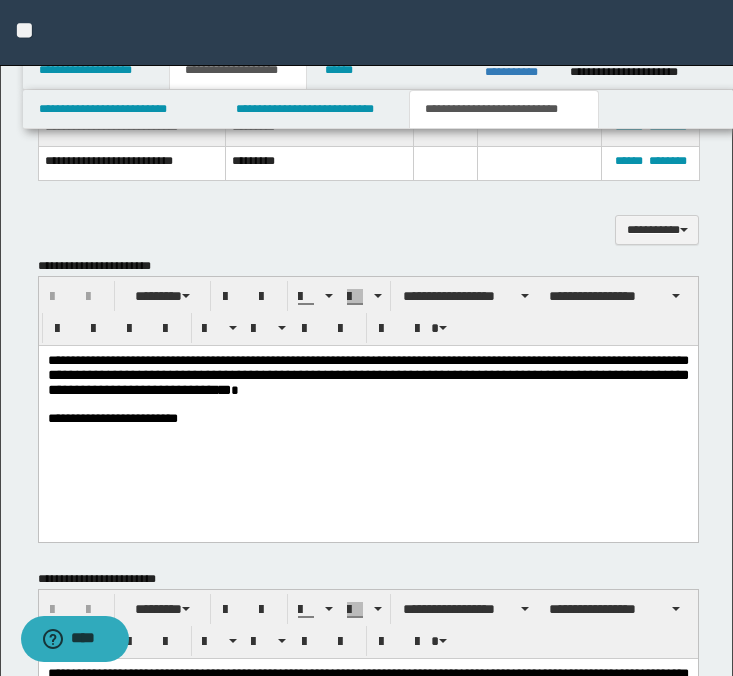 scroll, scrollTop: 919, scrollLeft: 0, axis: vertical 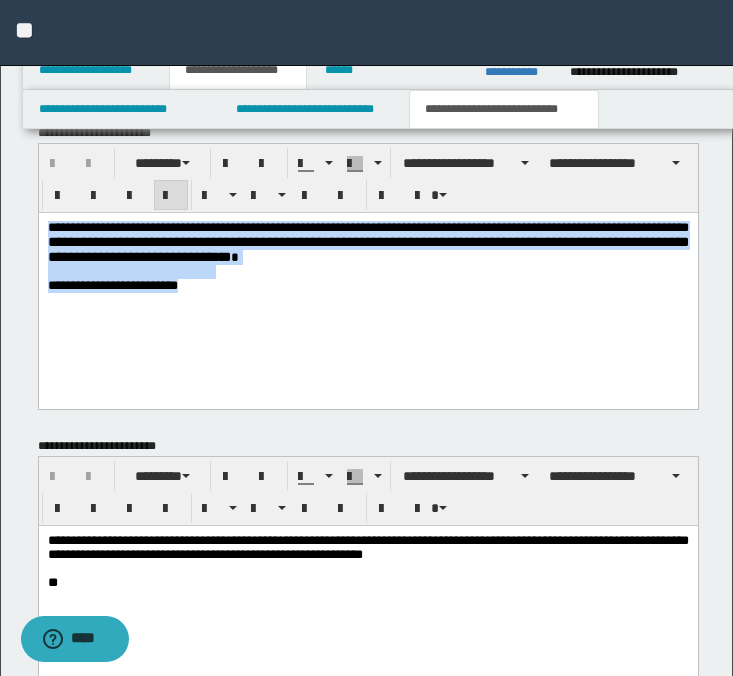 drag, startPoint x: 224, startPoint y: 296, endPoint x: 8, endPoint y: 215, distance: 230.6881 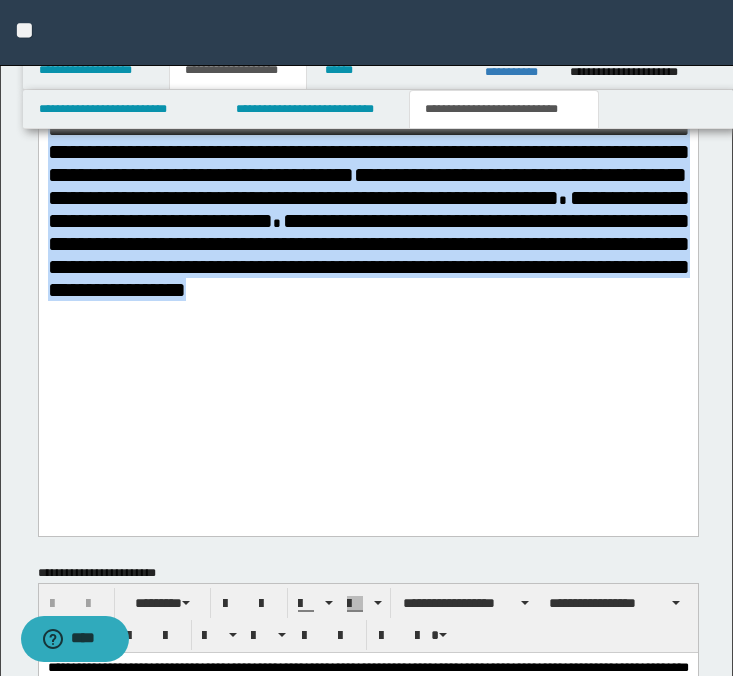 drag, startPoint x: 49, startPoint y: -781, endPoint x: 658, endPoint y: 469, distance: 1390.4607 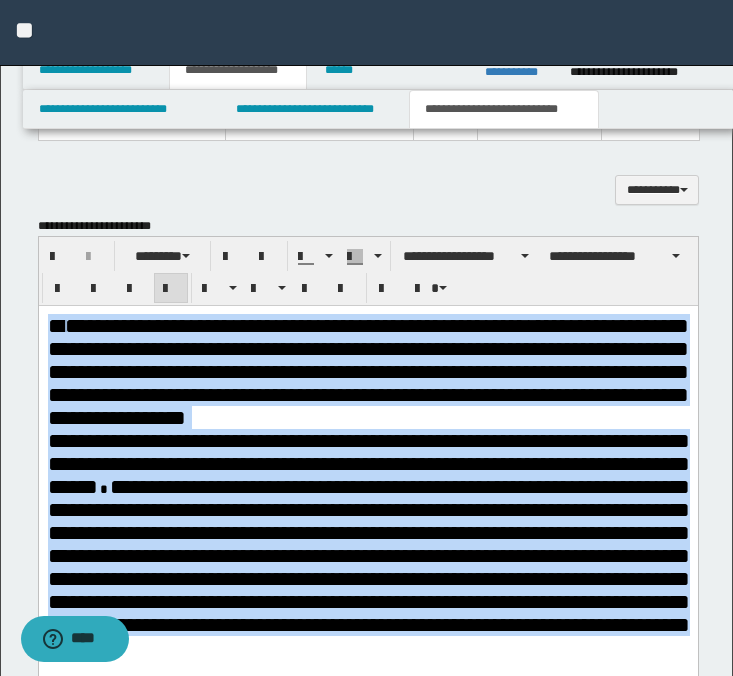 scroll, scrollTop: 778, scrollLeft: 0, axis: vertical 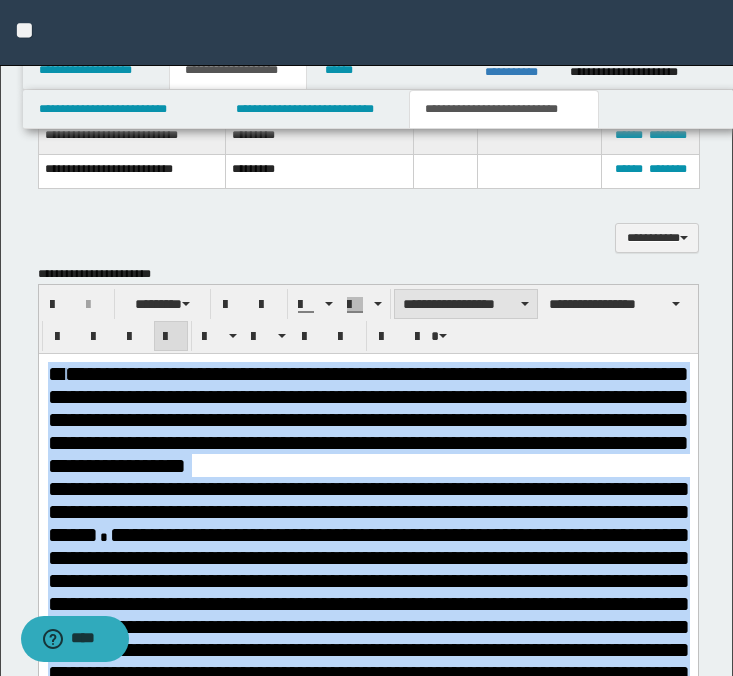 click on "**********" at bounding box center [466, 304] 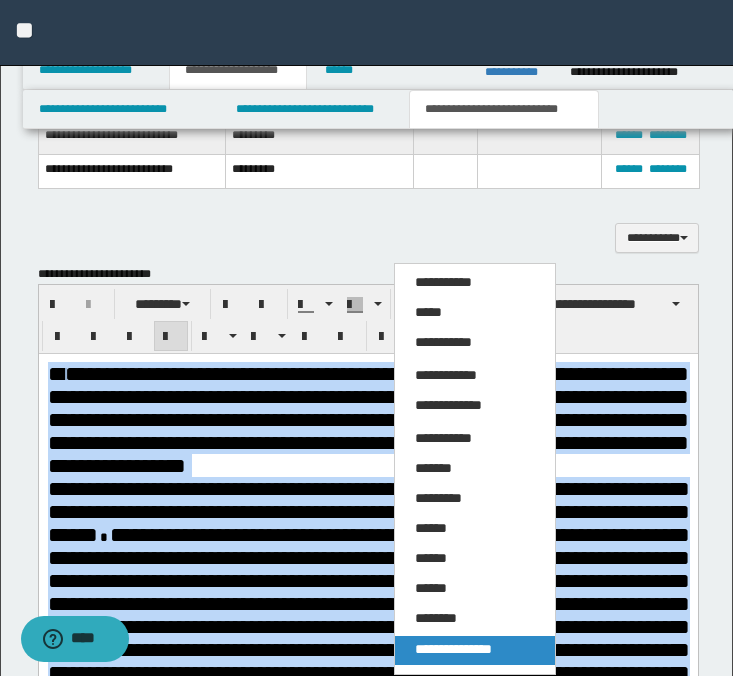 drag, startPoint x: 477, startPoint y: 652, endPoint x: 438, endPoint y: 293, distance: 361.11218 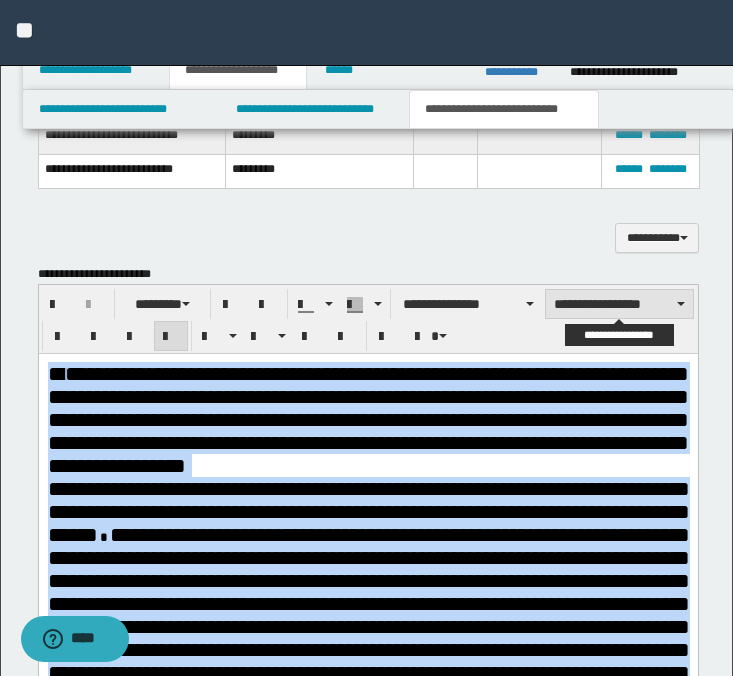 click on "**********" at bounding box center [619, 304] 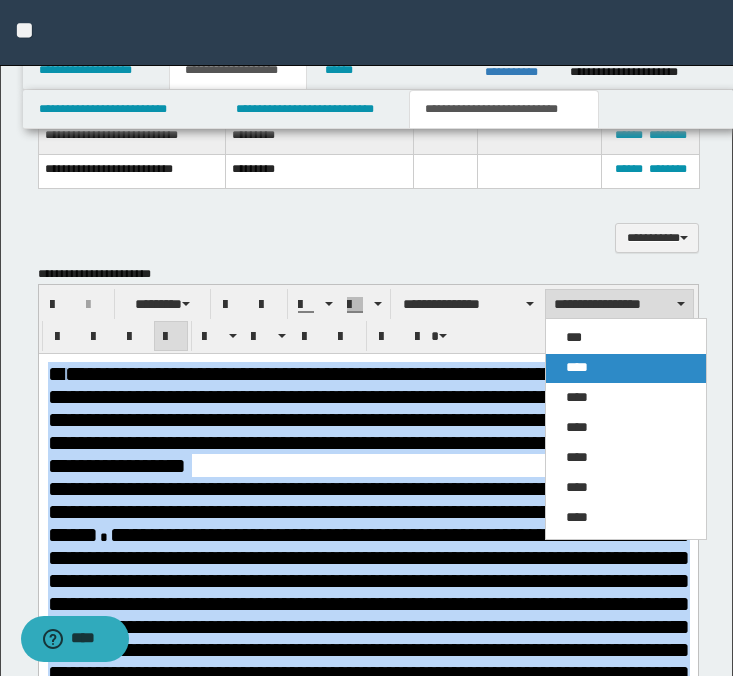 drag, startPoint x: 613, startPoint y: 370, endPoint x: 574, endPoint y: 14, distance: 358.12985 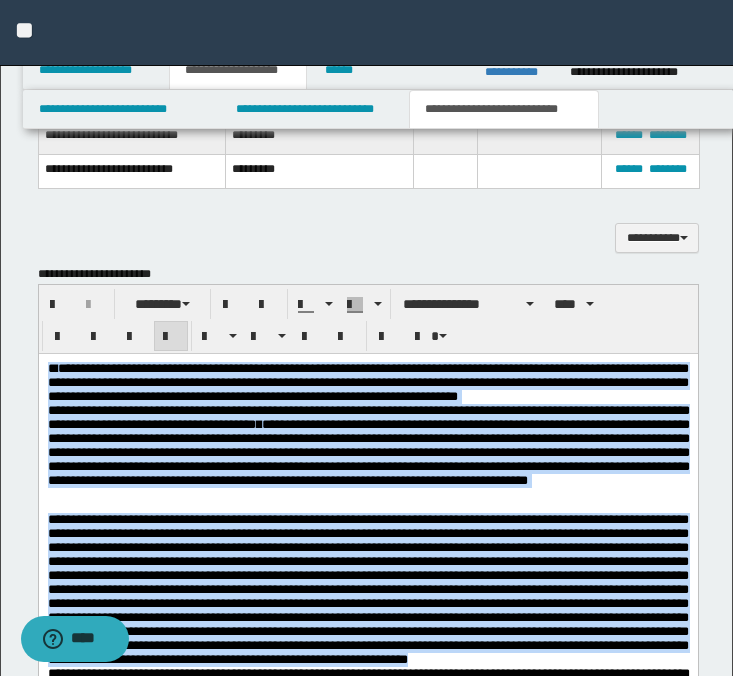 click on "**********" at bounding box center (367, 382) 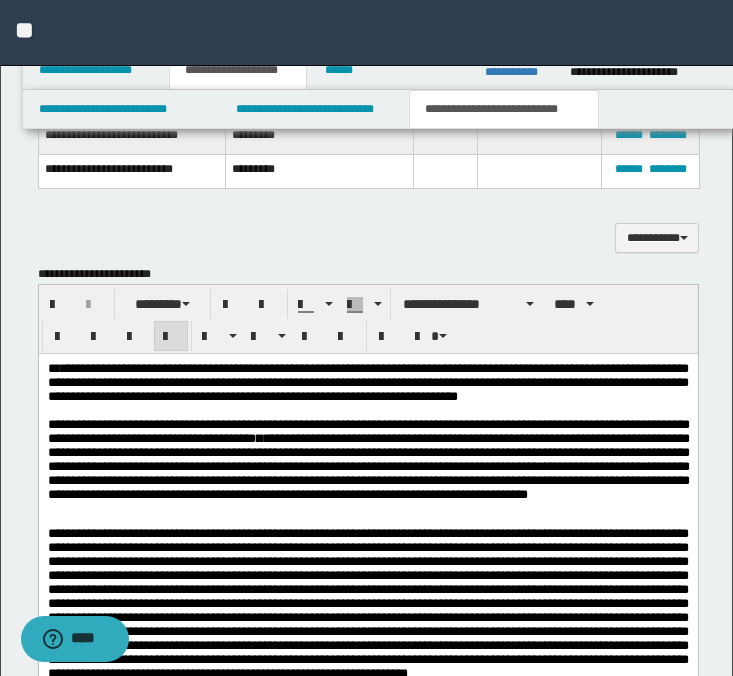 click on "**********" at bounding box center [368, 471] 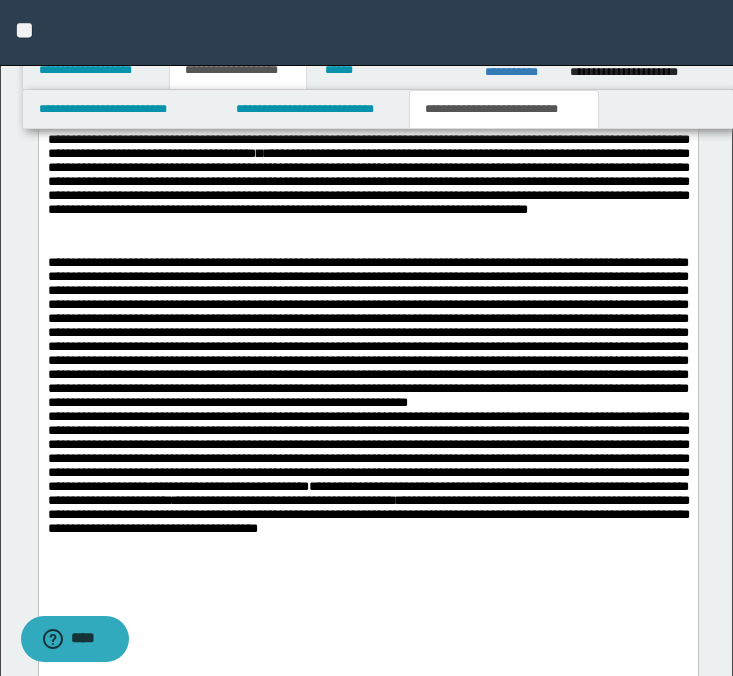 scroll, scrollTop: 1097, scrollLeft: 0, axis: vertical 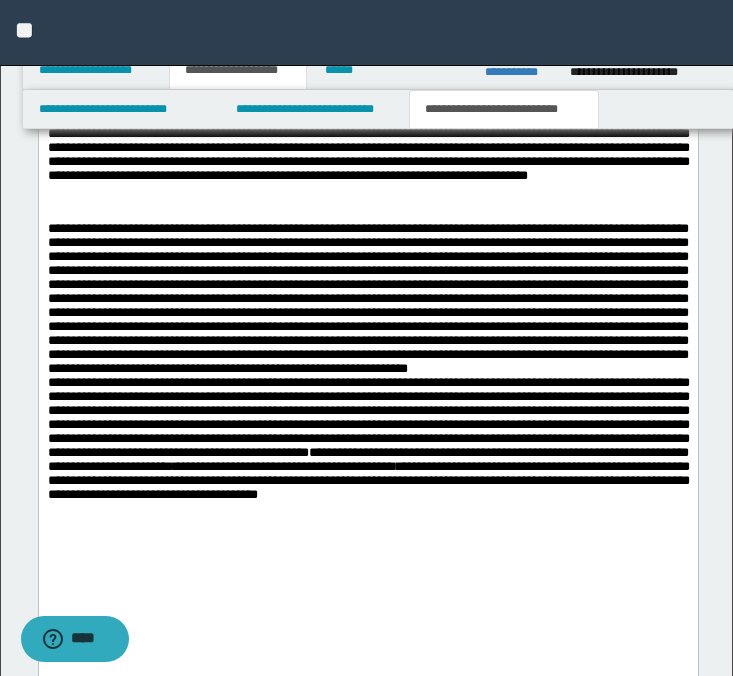 click at bounding box center [367, 298] 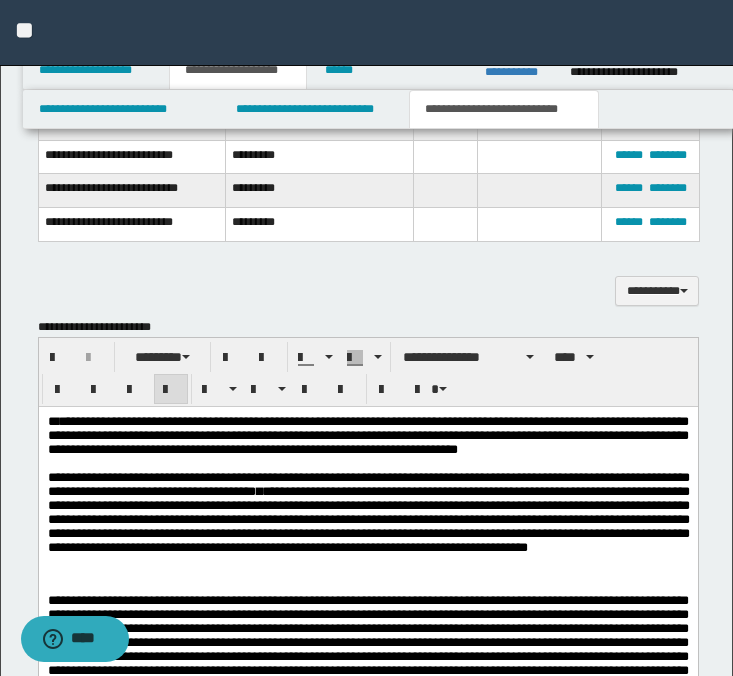 scroll, scrollTop: 621, scrollLeft: 0, axis: vertical 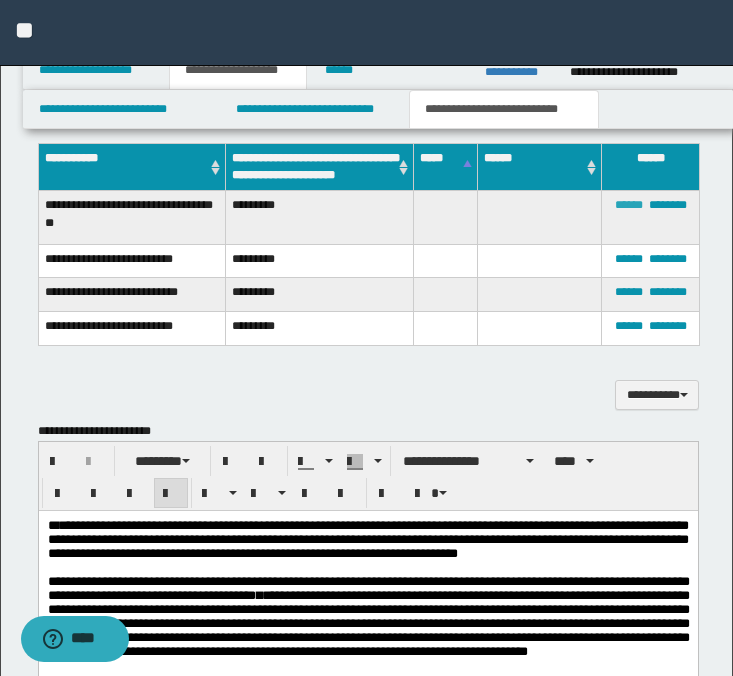 click on "******" at bounding box center [629, 205] 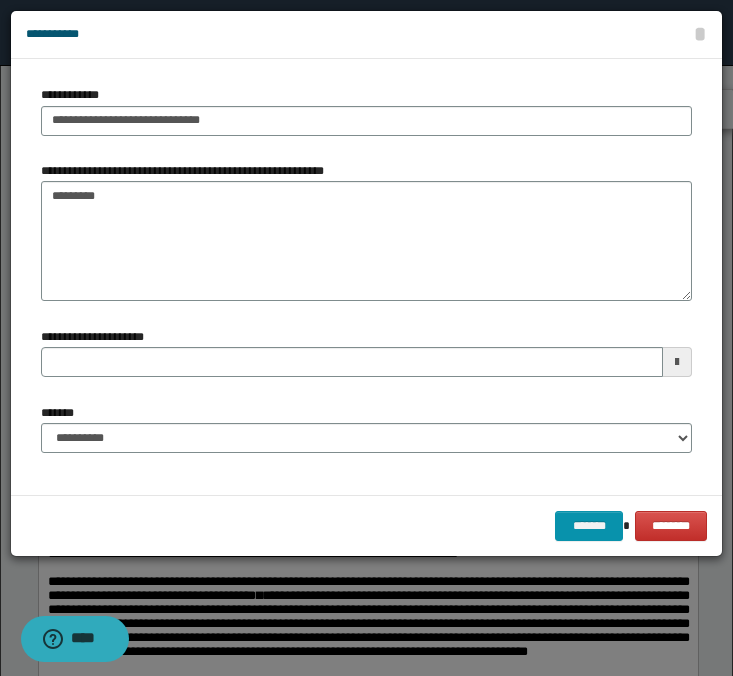type 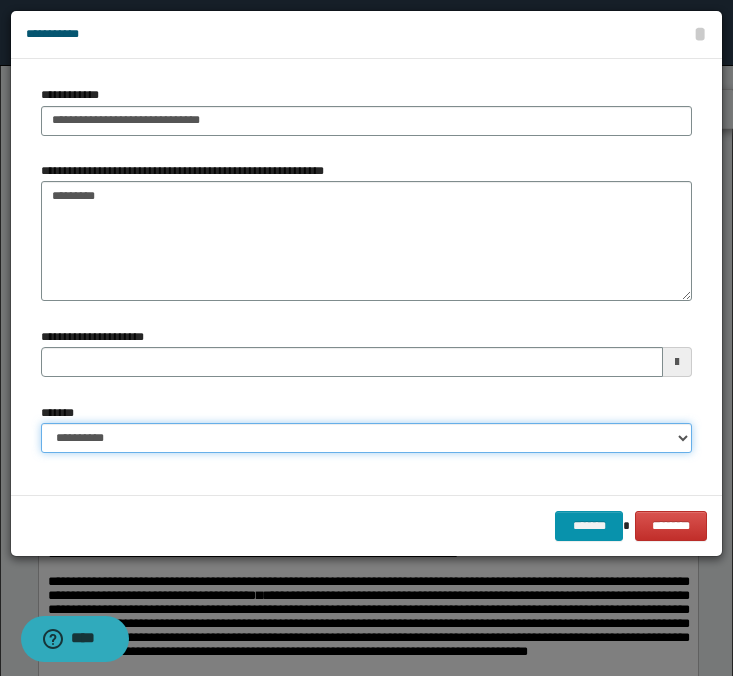 click on "**********" at bounding box center (366, 438) 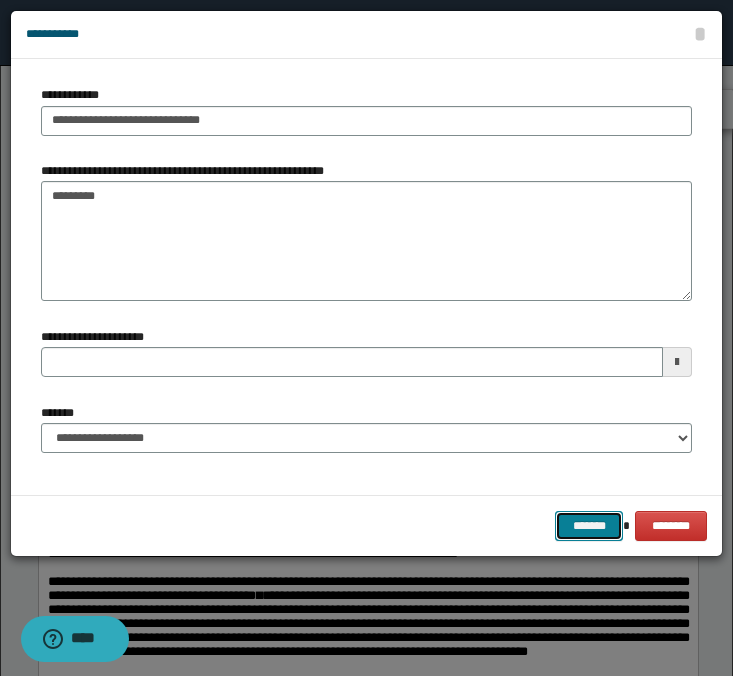 click on "*******" at bounding box center (589, 526) 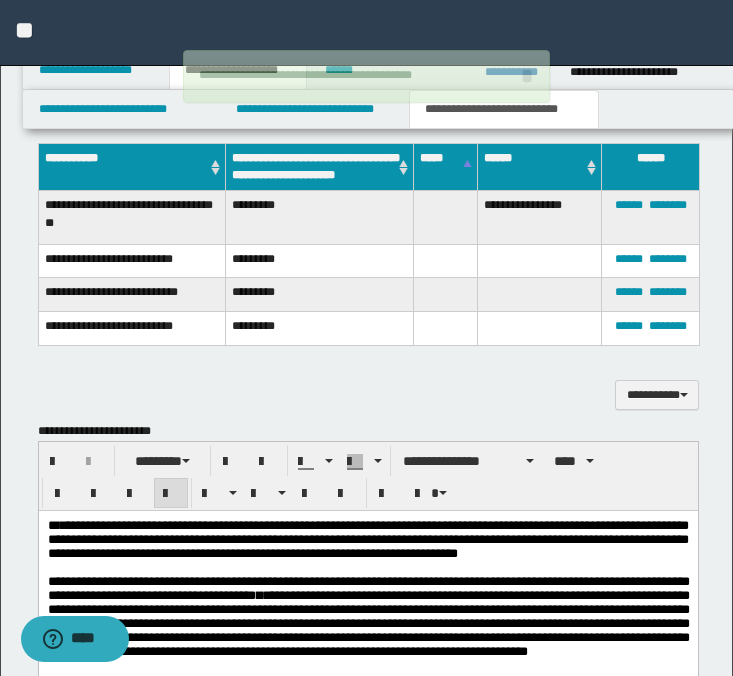 type 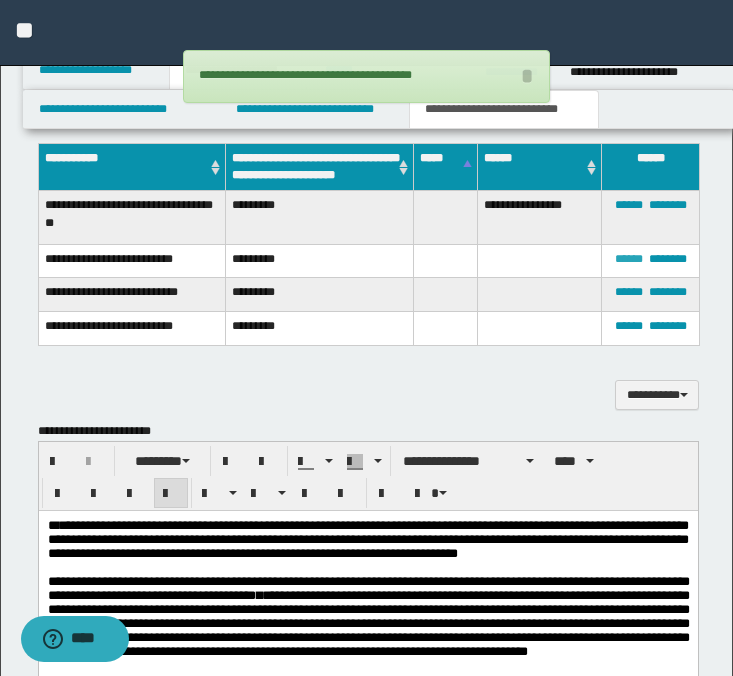 click on "******" at bounding box center [629, 259] 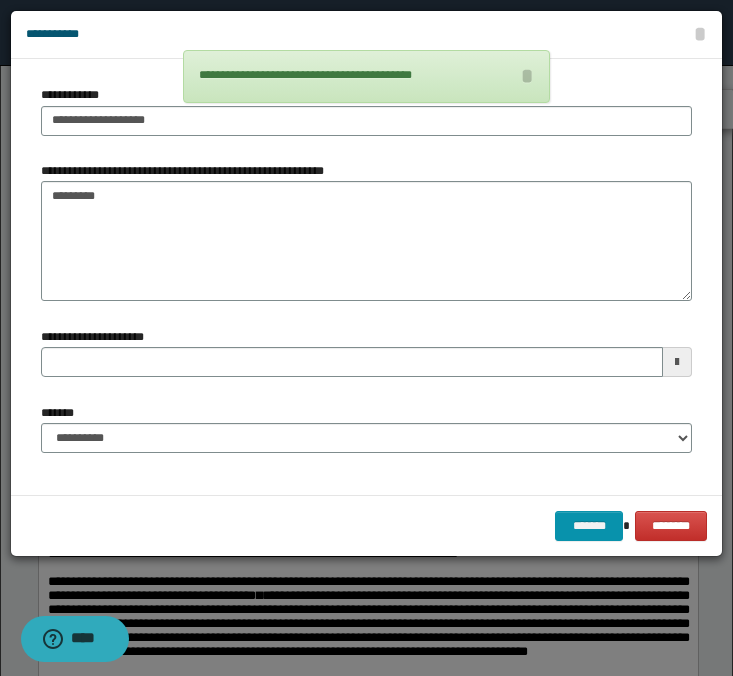 type 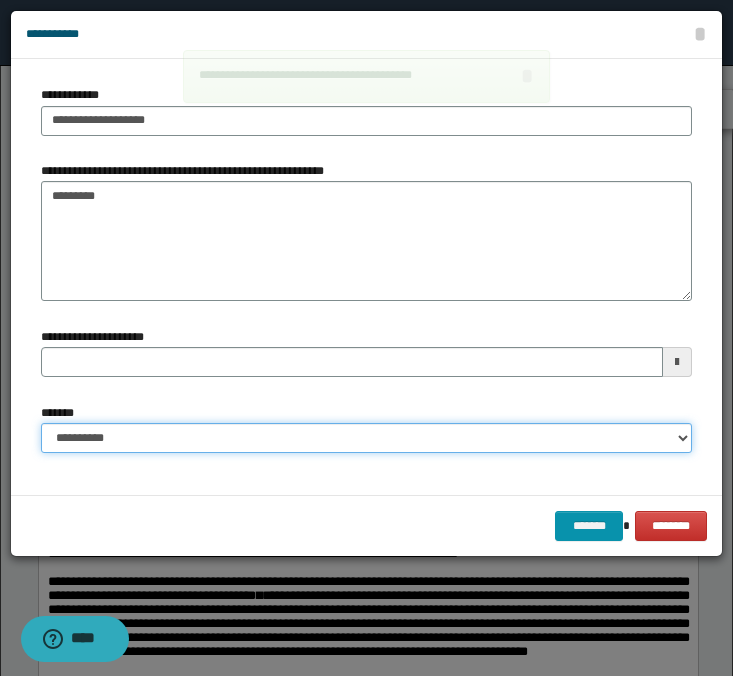 click on "**********" at bounding box center (366, 438) 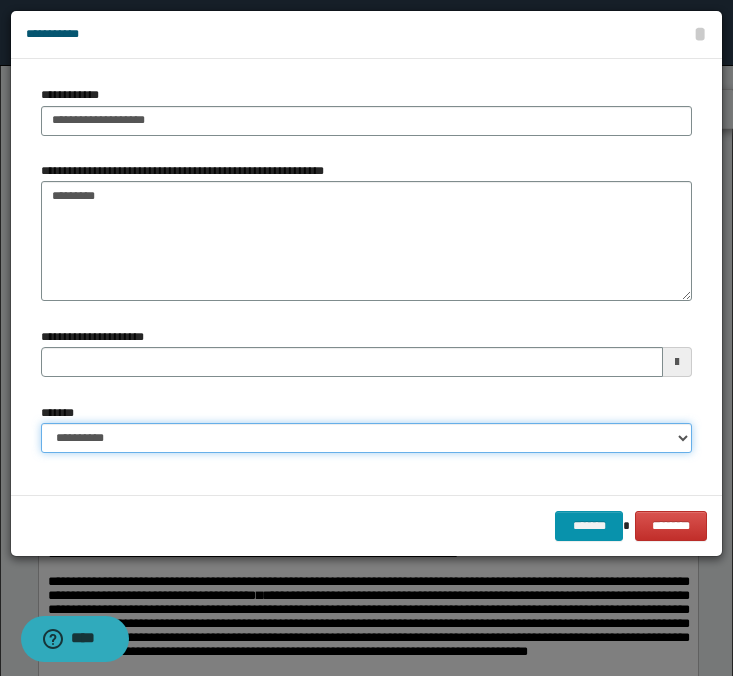 select on "*" 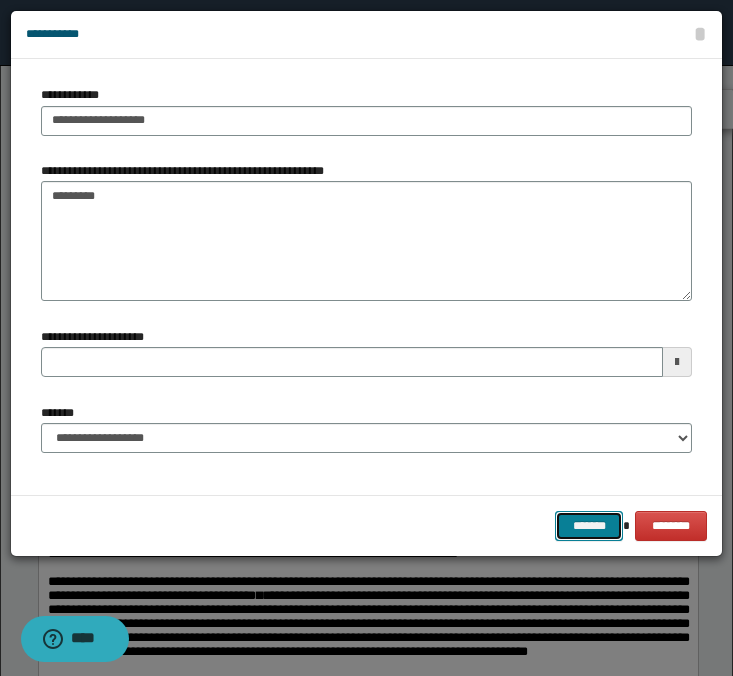click on "*******" at bounding box center [589, 526] 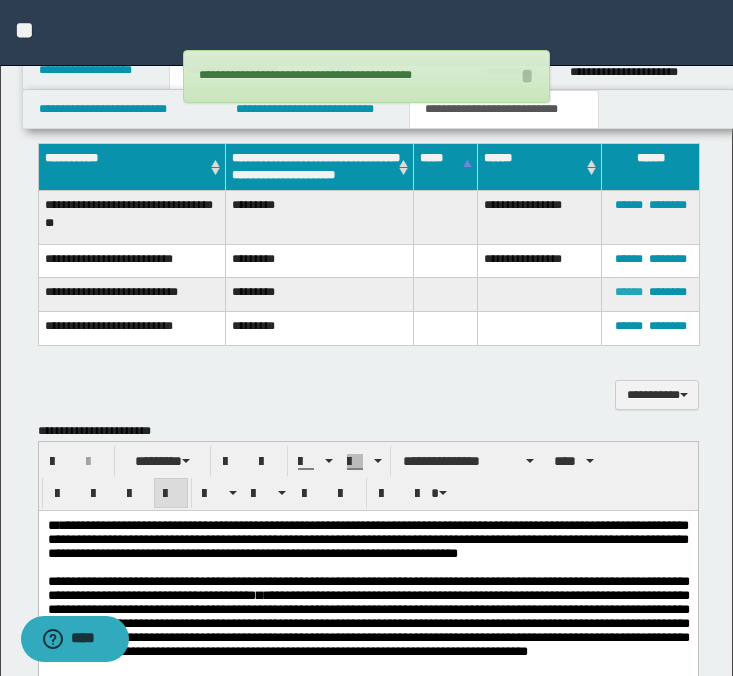click on "******" at bounding box center (629, 292) 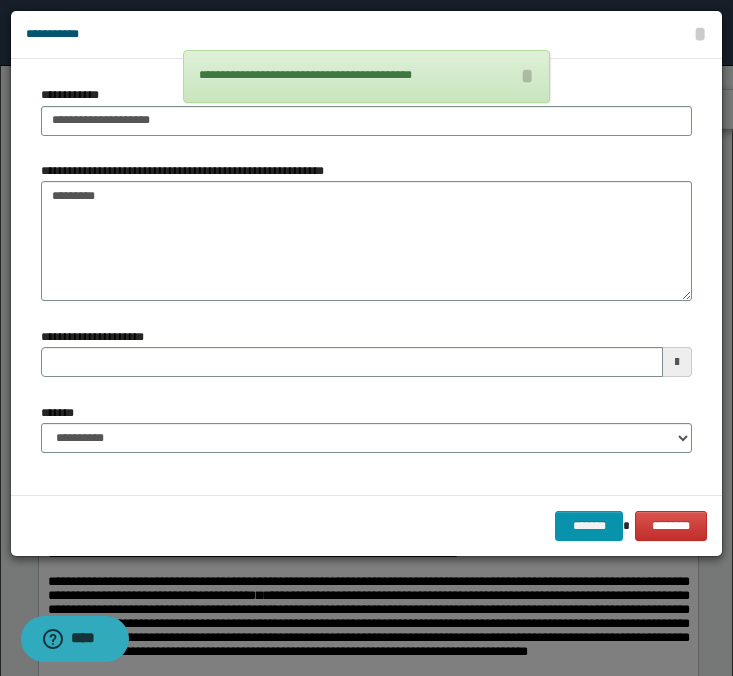 type 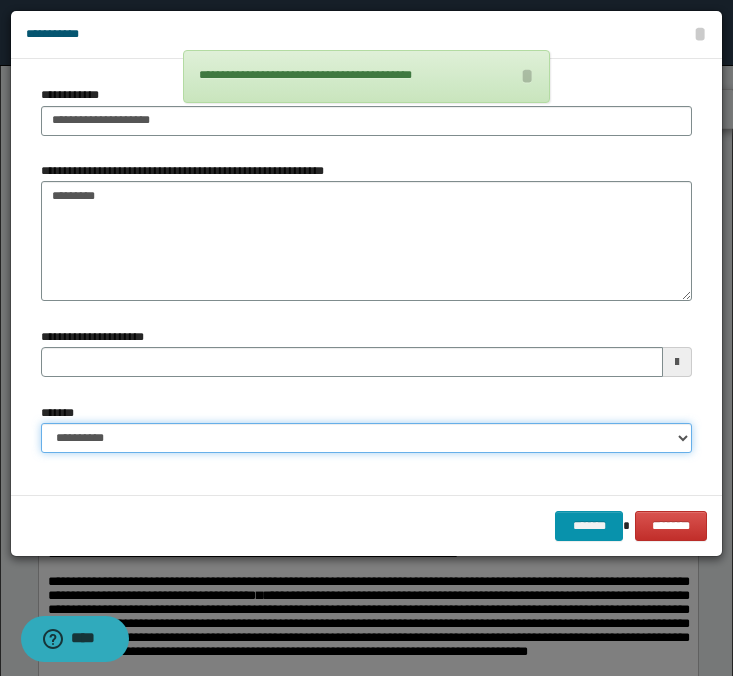 click on "**********" at bounding box center [366, 438] 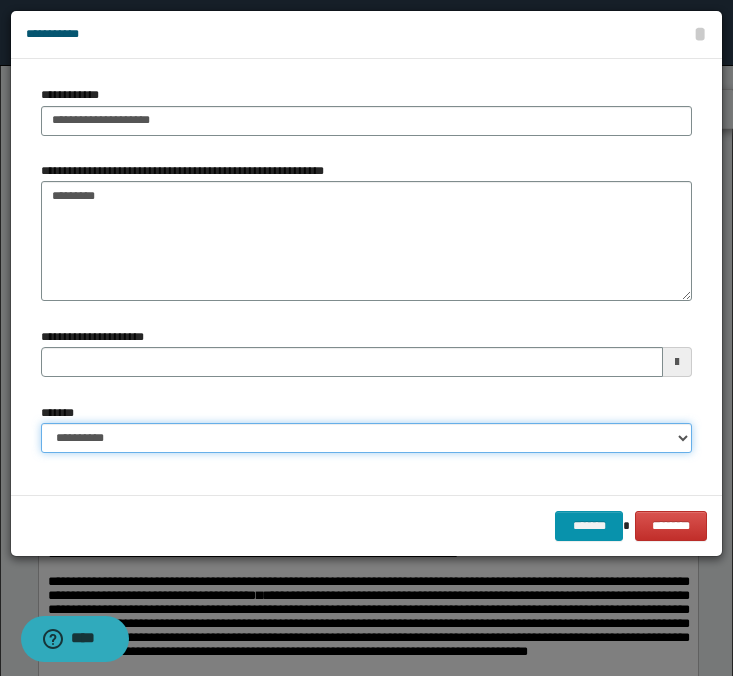 select on "*" 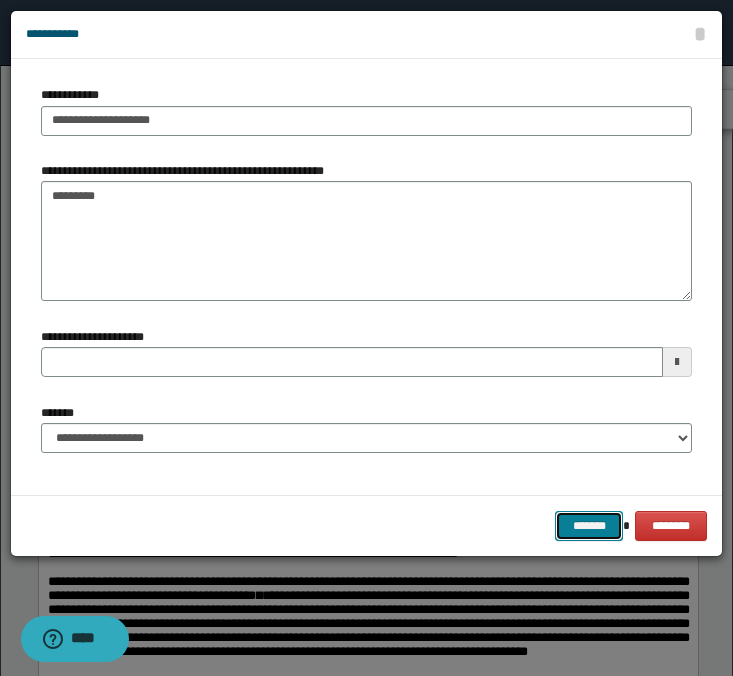 click on "*******" at bounding box center [589, 526] 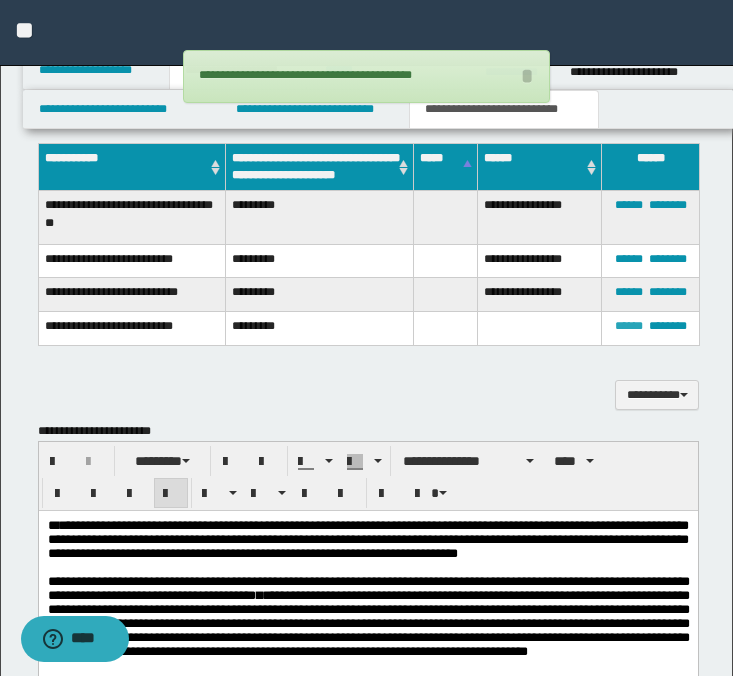 click on "******" at bounding box center [629, 326] 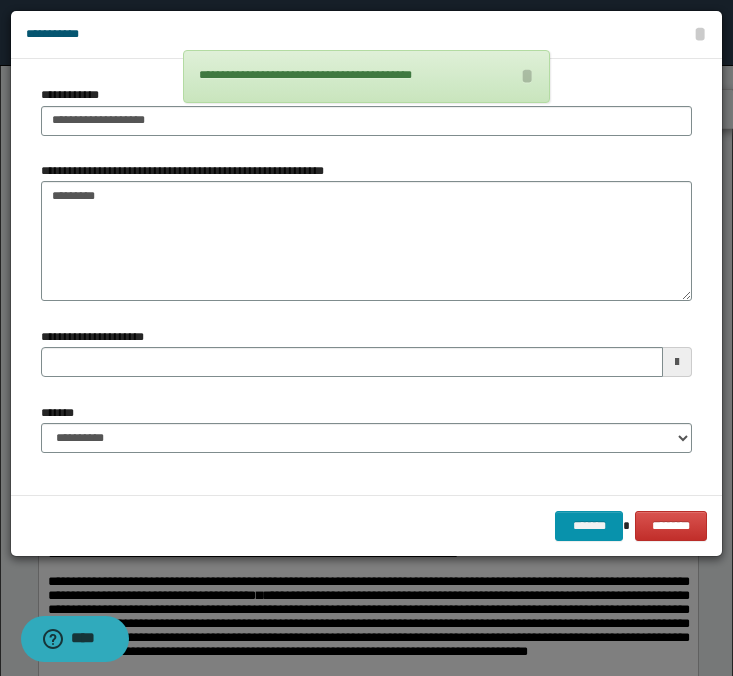 type 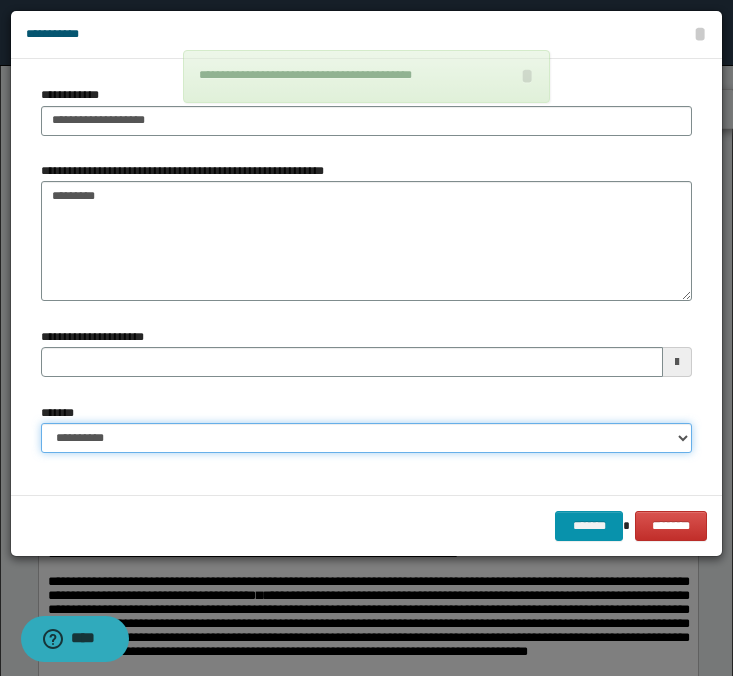 click on "**********" at bounding box center (366, 438) 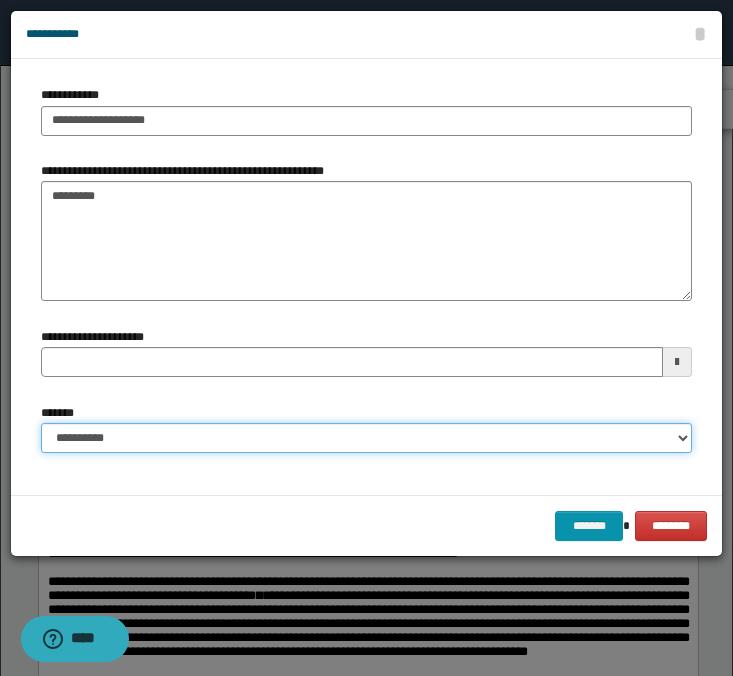 select on "*" 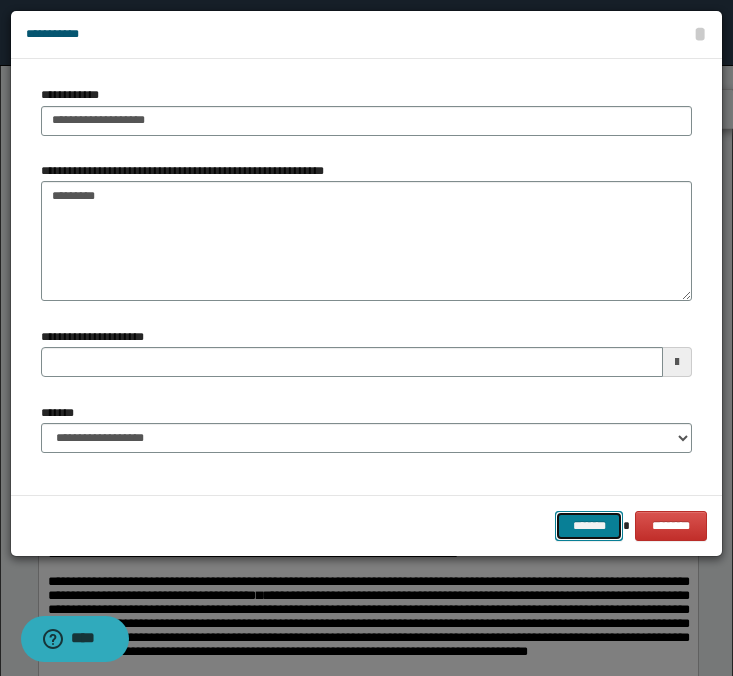 click on "*******" at bounding box center (589, 526) 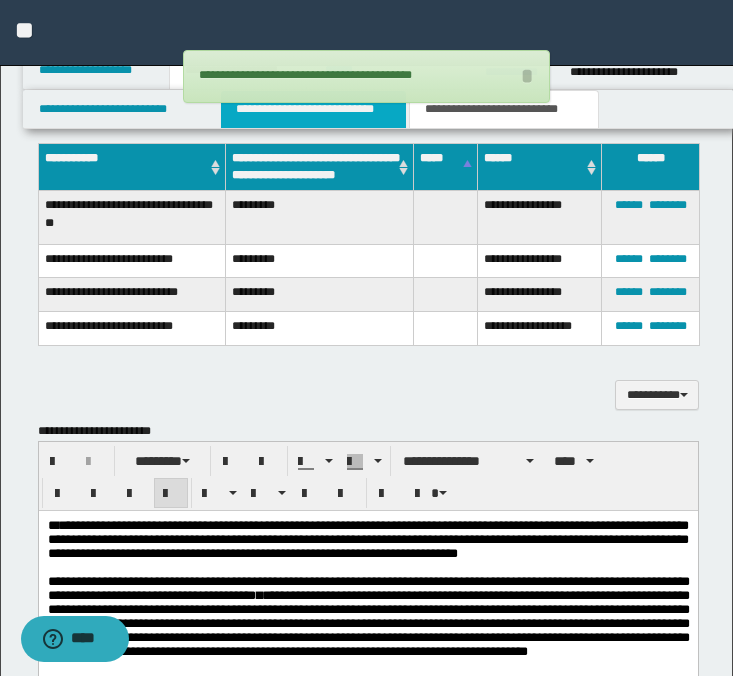click on "**********" at bounding box center (314, 109) 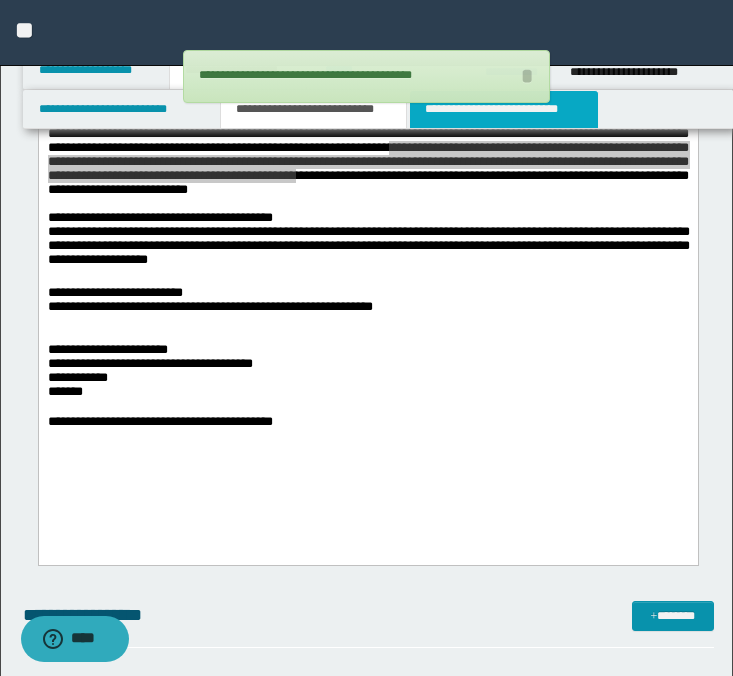 click on "**********" at bounding box center [504, 109] 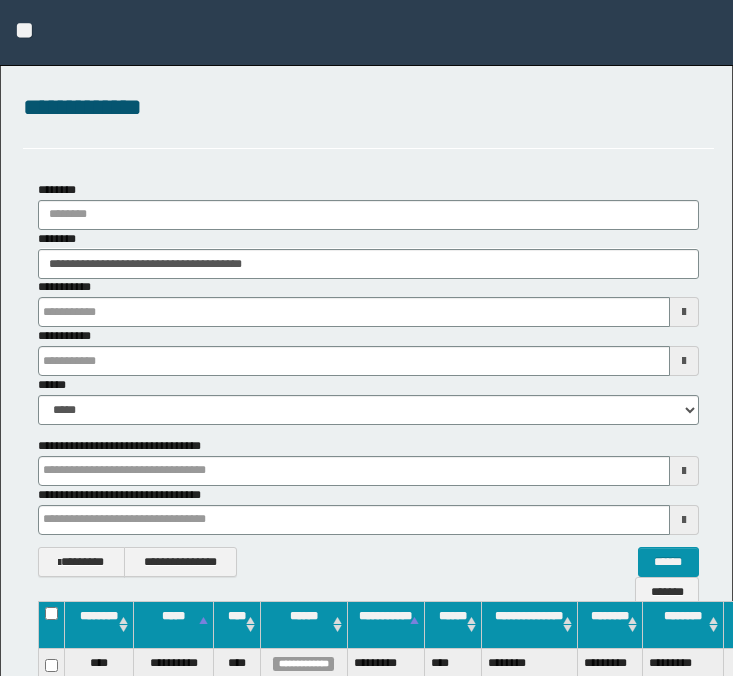 scroll, scrollTop: 125, scrollLeft: 99, axis: both 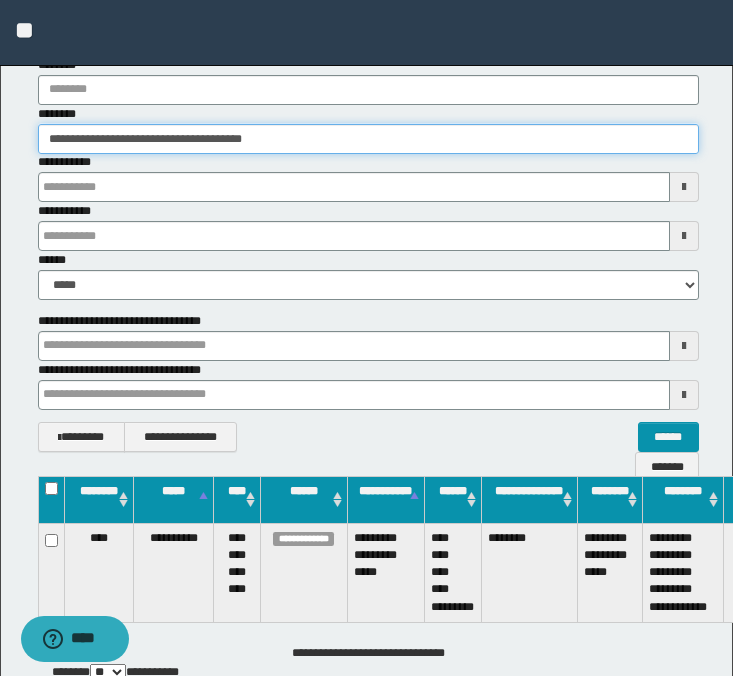drag, startPoint x: 248, startPoint y: 145, endPoint x: -3, endPoint y: 131, distance: 251.39014 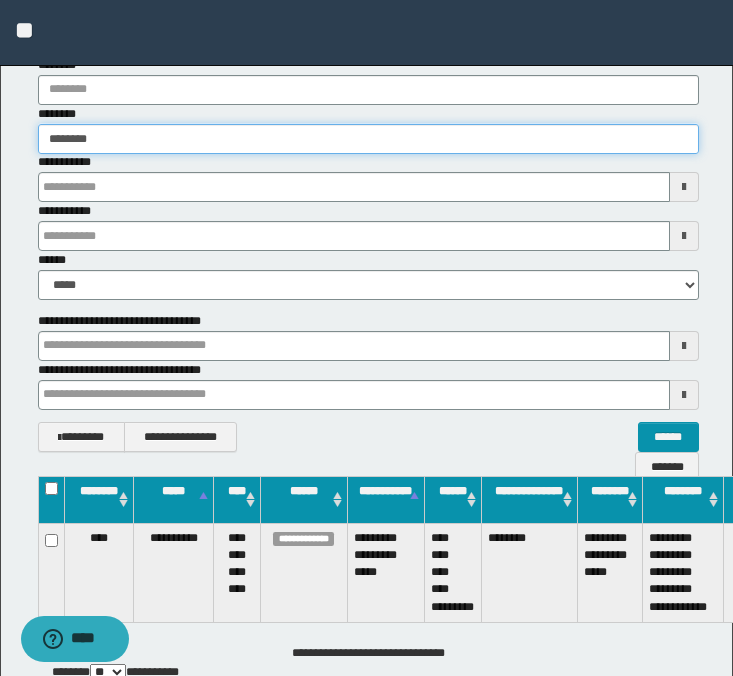 type on "********" 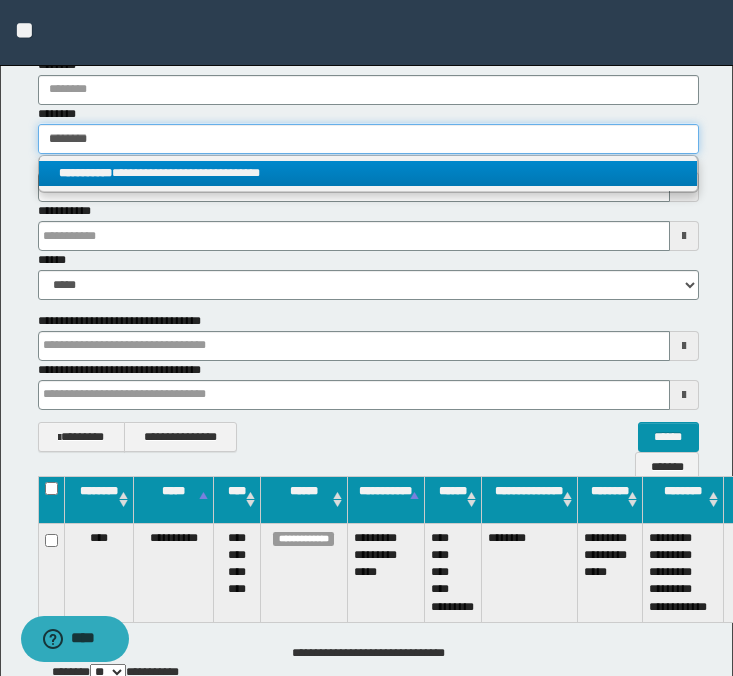 type on "********" 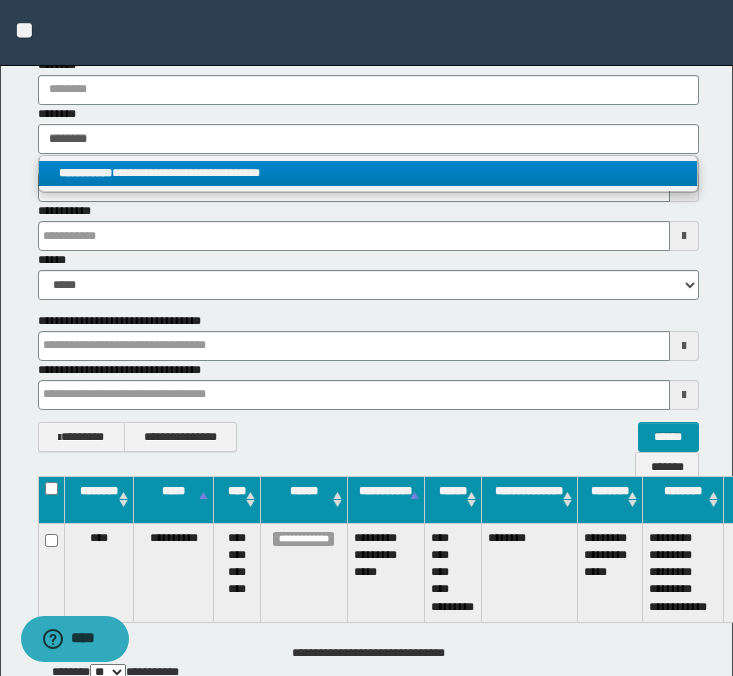 click on "**********" at bounding box center (368, 173) 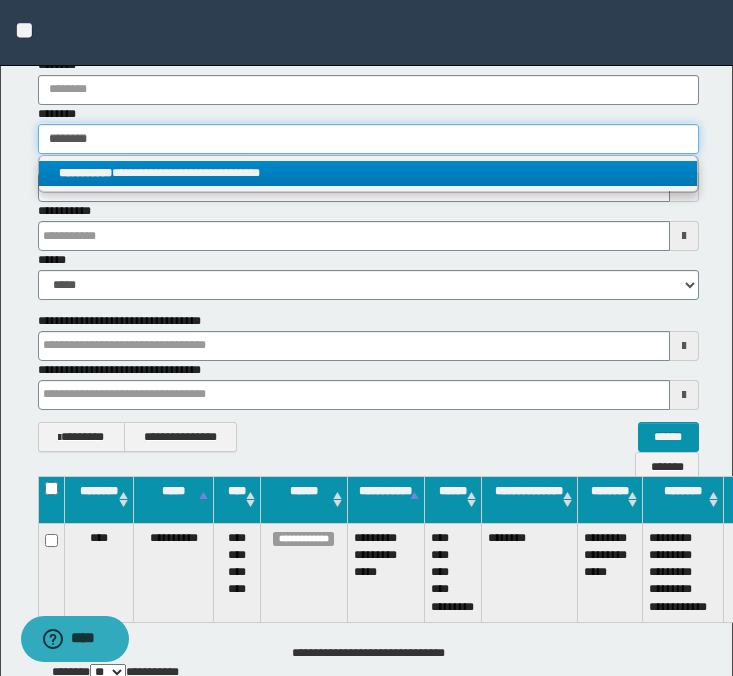 type 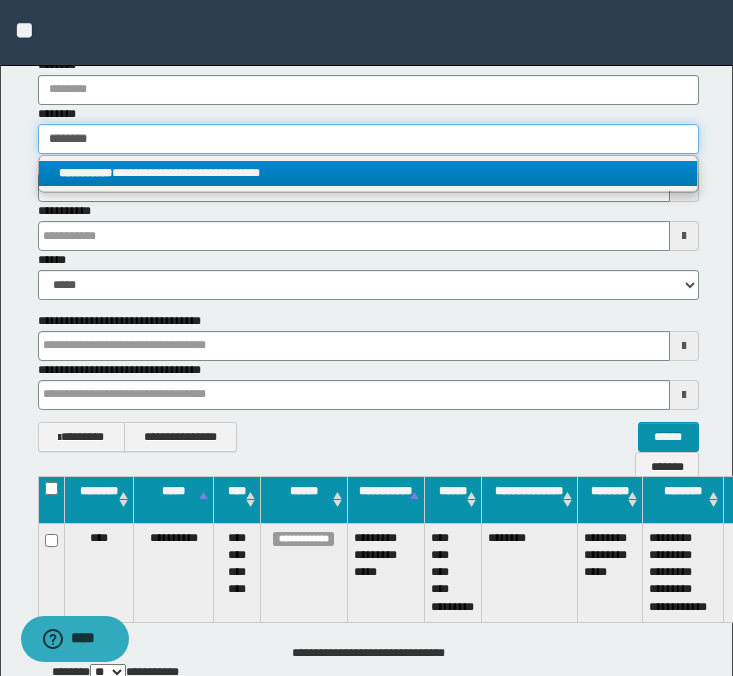 type on "**********" 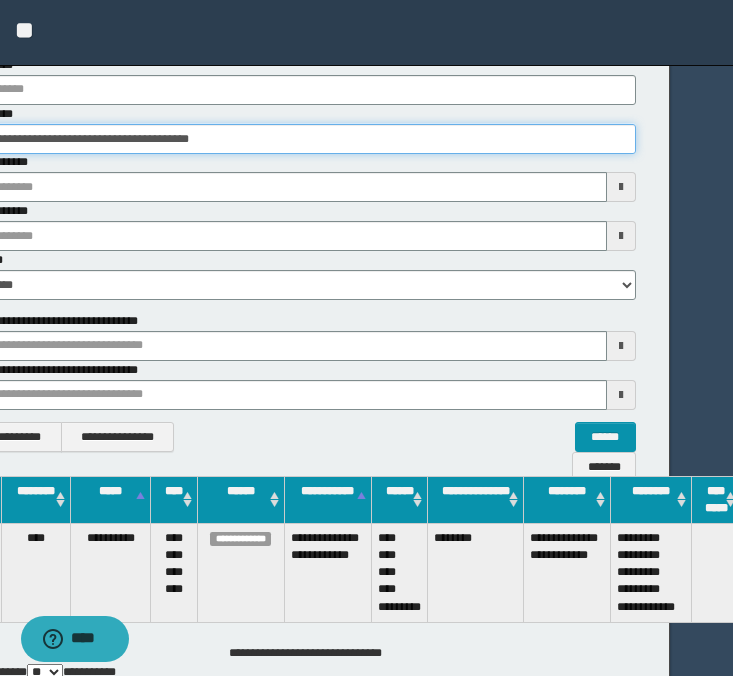 scroll, scrollTop: 125, scrollLeft: 130, axis: both 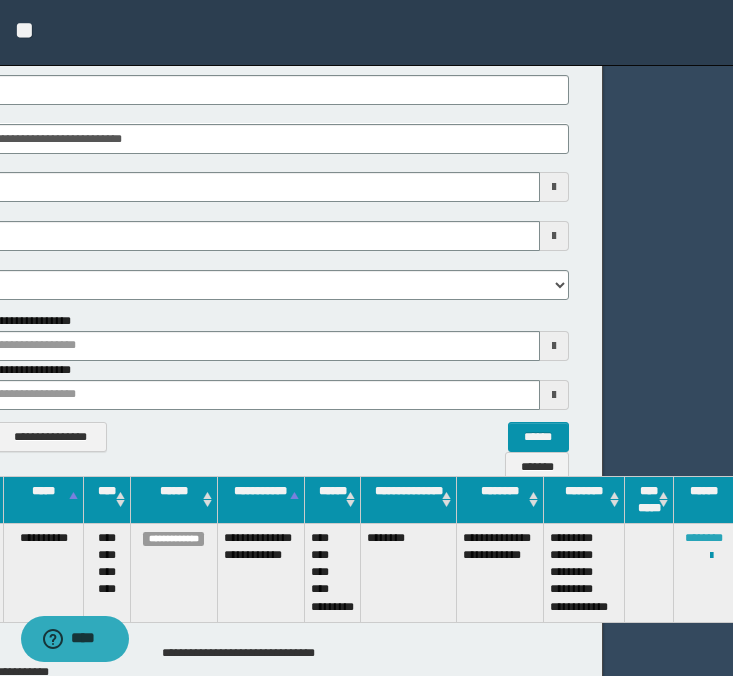 click on "********" at bounding box center [704, 538] 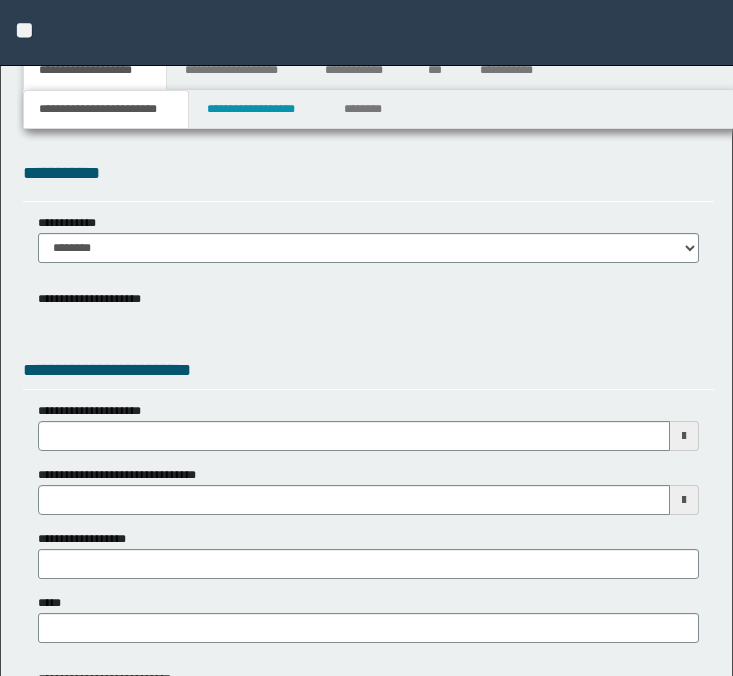 scroll, scrollTop: 0, scrollLeft: 0, axis: both 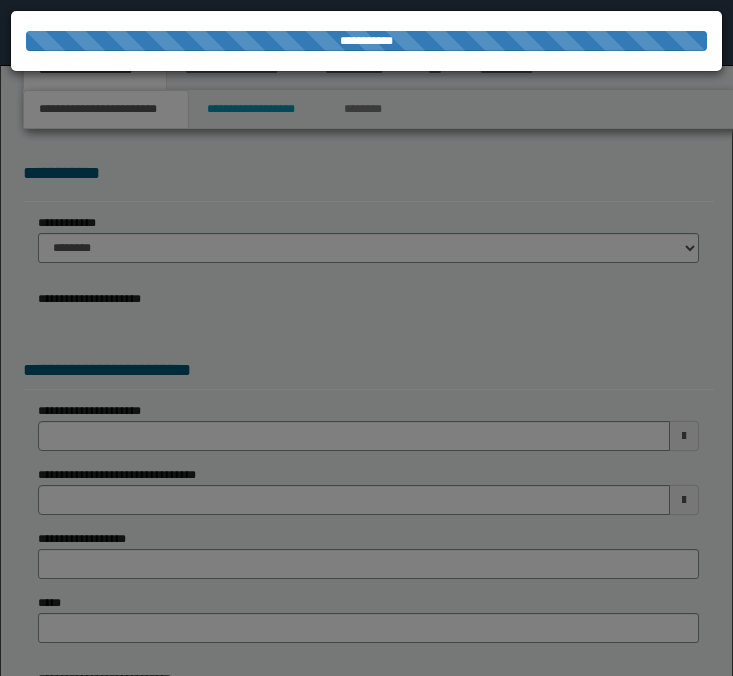 select on "*" 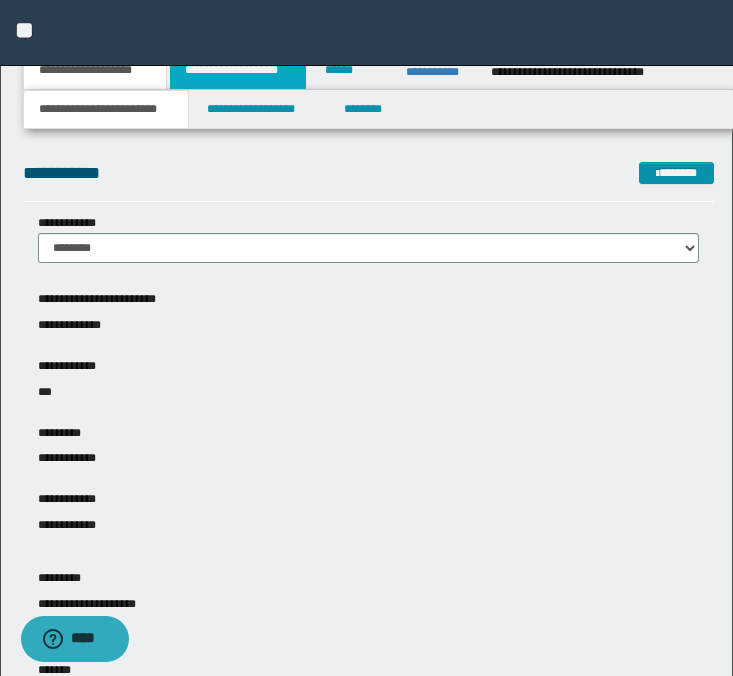 click on "**********" at bounding box center [238, 70] 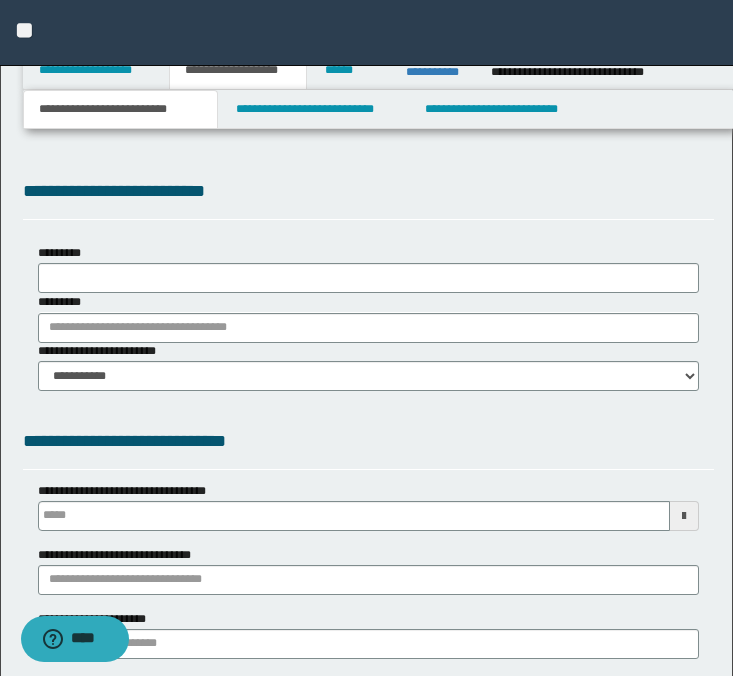 type 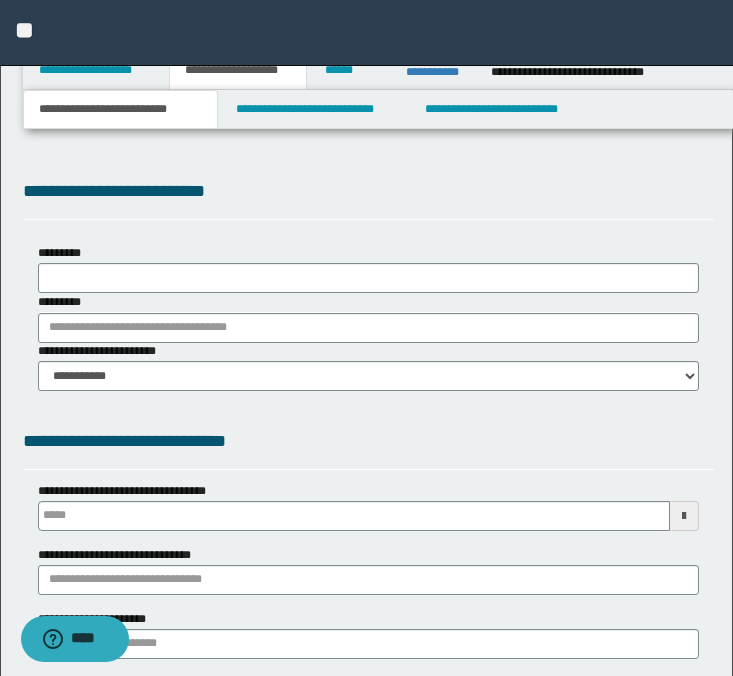 click on "**********" at bounding box center (366, 338) 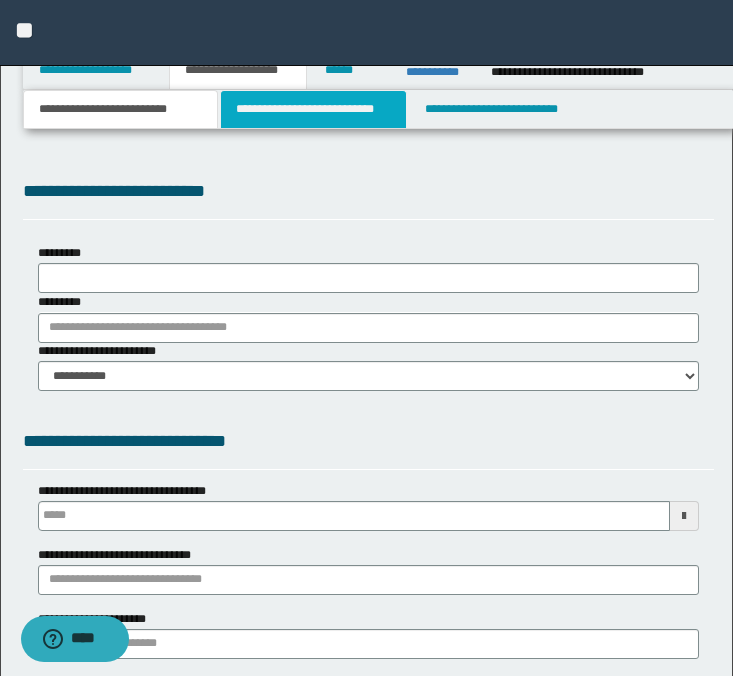 select on "*" 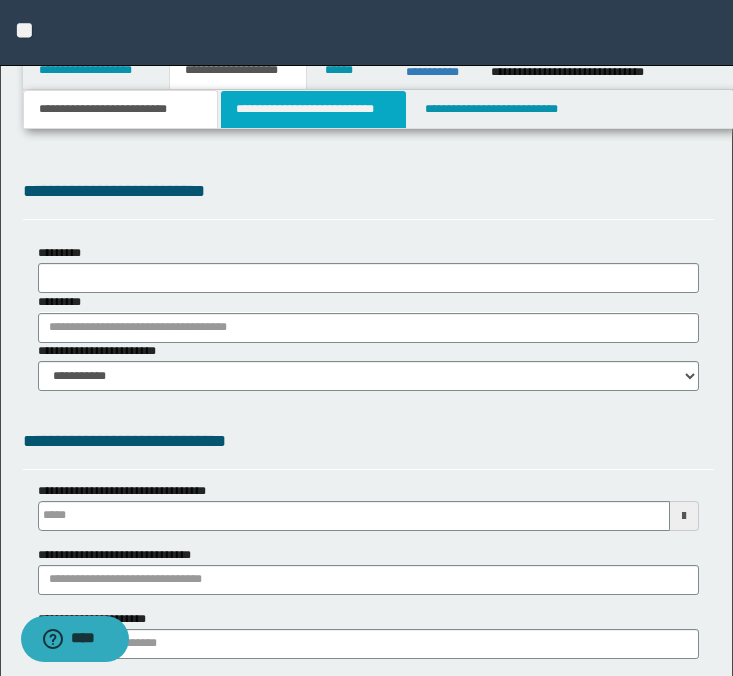 type 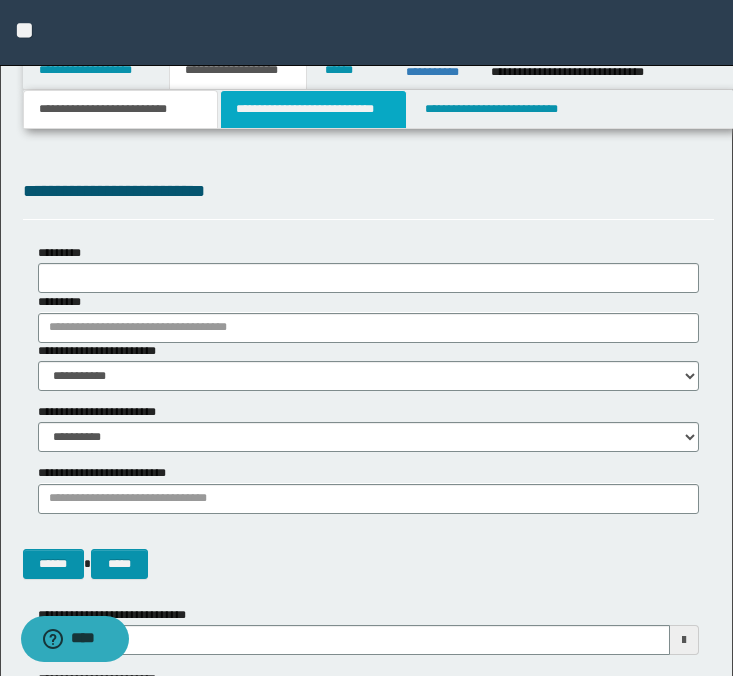 click on "**********" at bounding box center [314, 109] 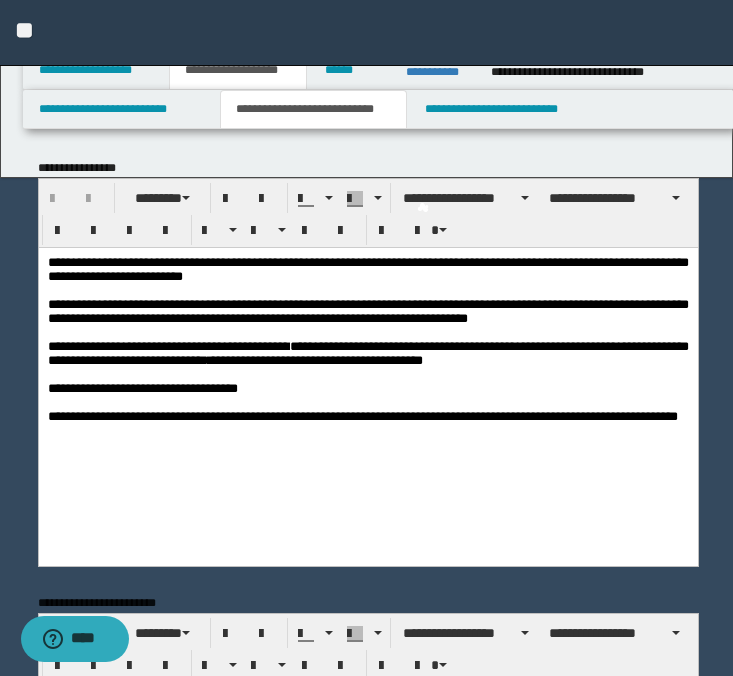 scroll, scrollTop: 0, scrollLeft: 0, axis: both 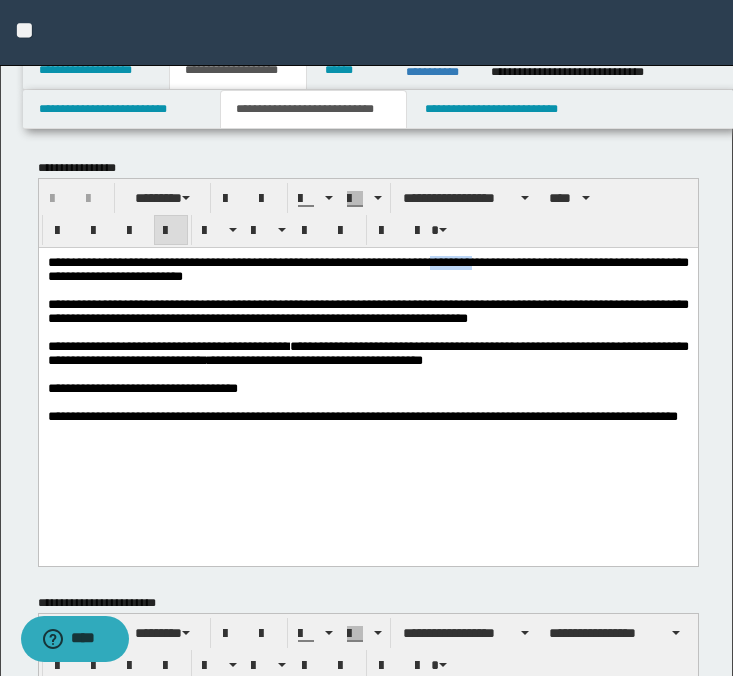 drag, startPoint x: 528, startPoint y: 265, endPoint x: 469, endPoint y: 265, distance: 59 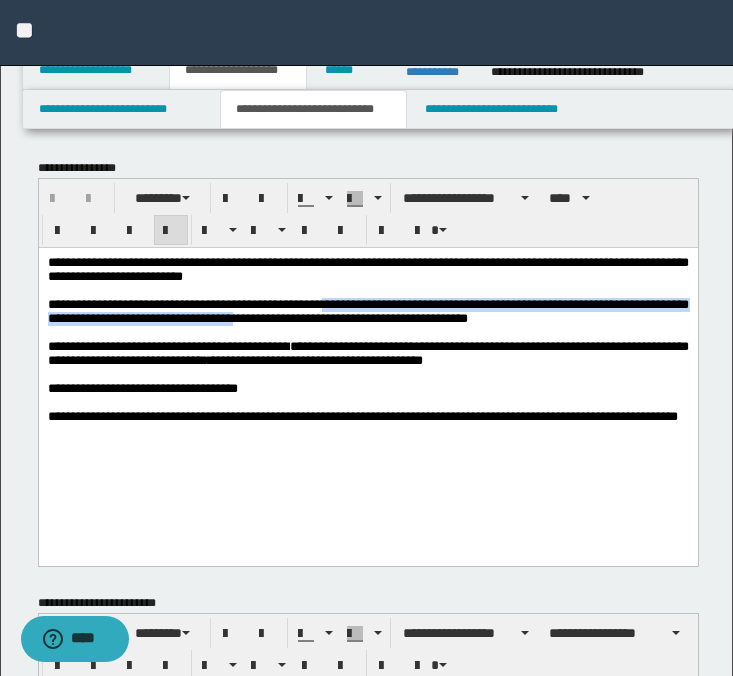 drag, startPoint x: 368, startPoint y: 307, endPoint x: 336, endPoint y: 325, distance: 36.71512 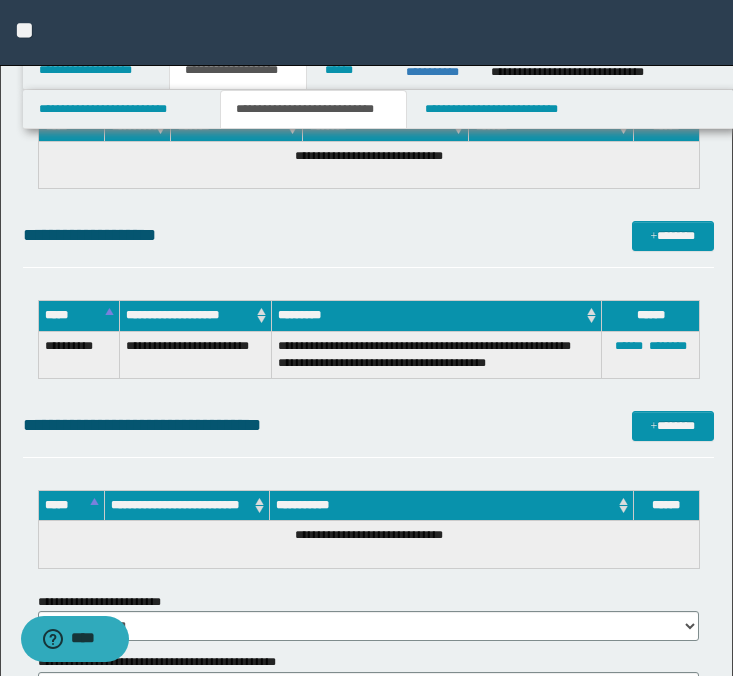 scroll, scrollTop: 1663, scrollLeft: 0, axis: vertical 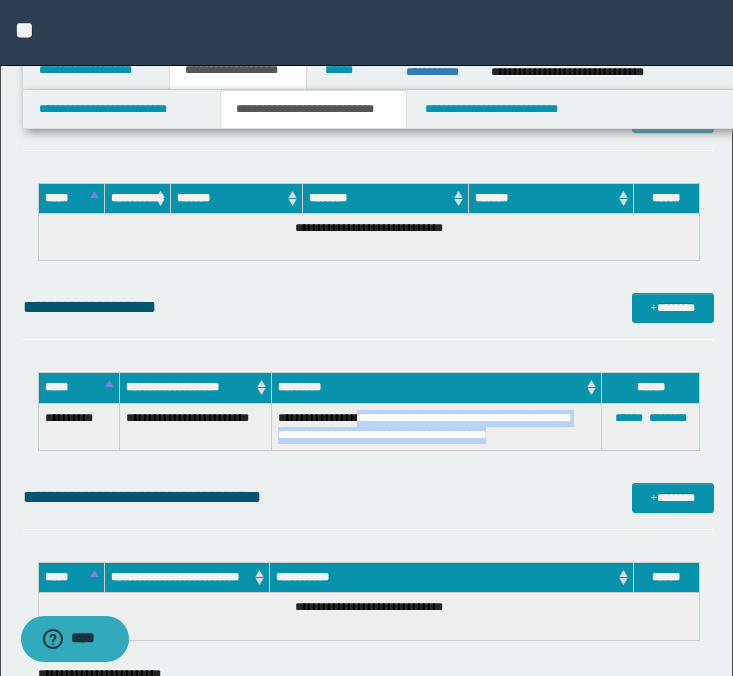 drag, startPoint x: 377, startPoint y: 419, endPoint x: 569, endPoint y: 429, distance: 192.26024 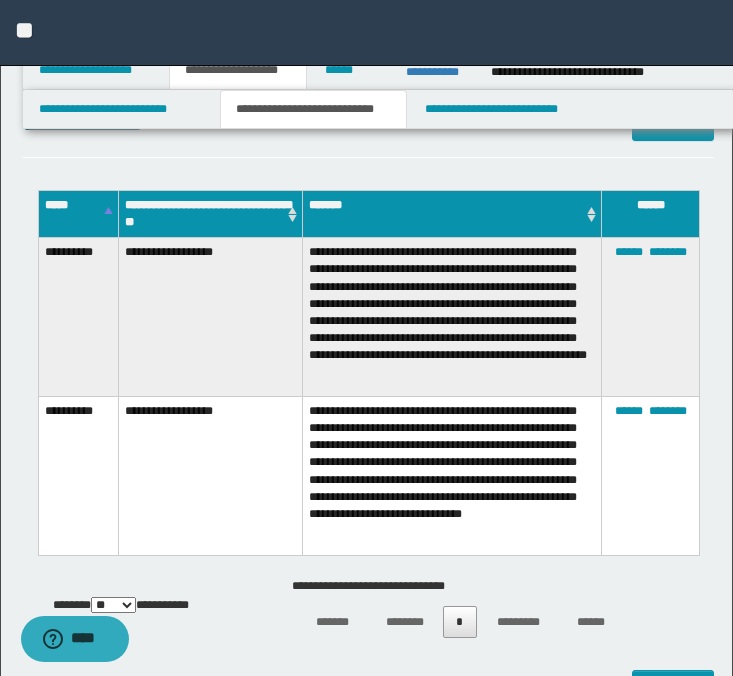scroll, scrollTop: 1094, scrollLeft: 0, axis: vertical 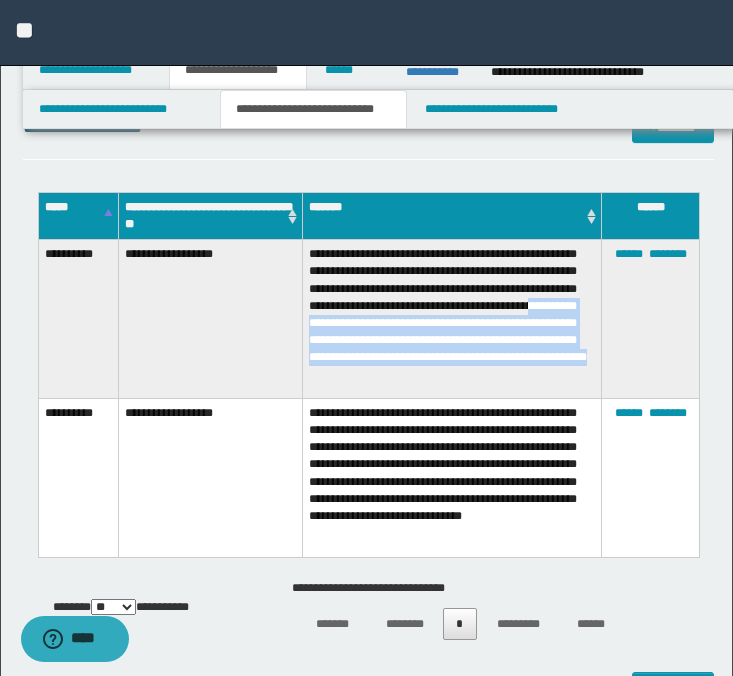 drag, startPoint x: 484, startPoint y: 321, endPoint x: 530, endPoint y: 395, distance: 87.13208 